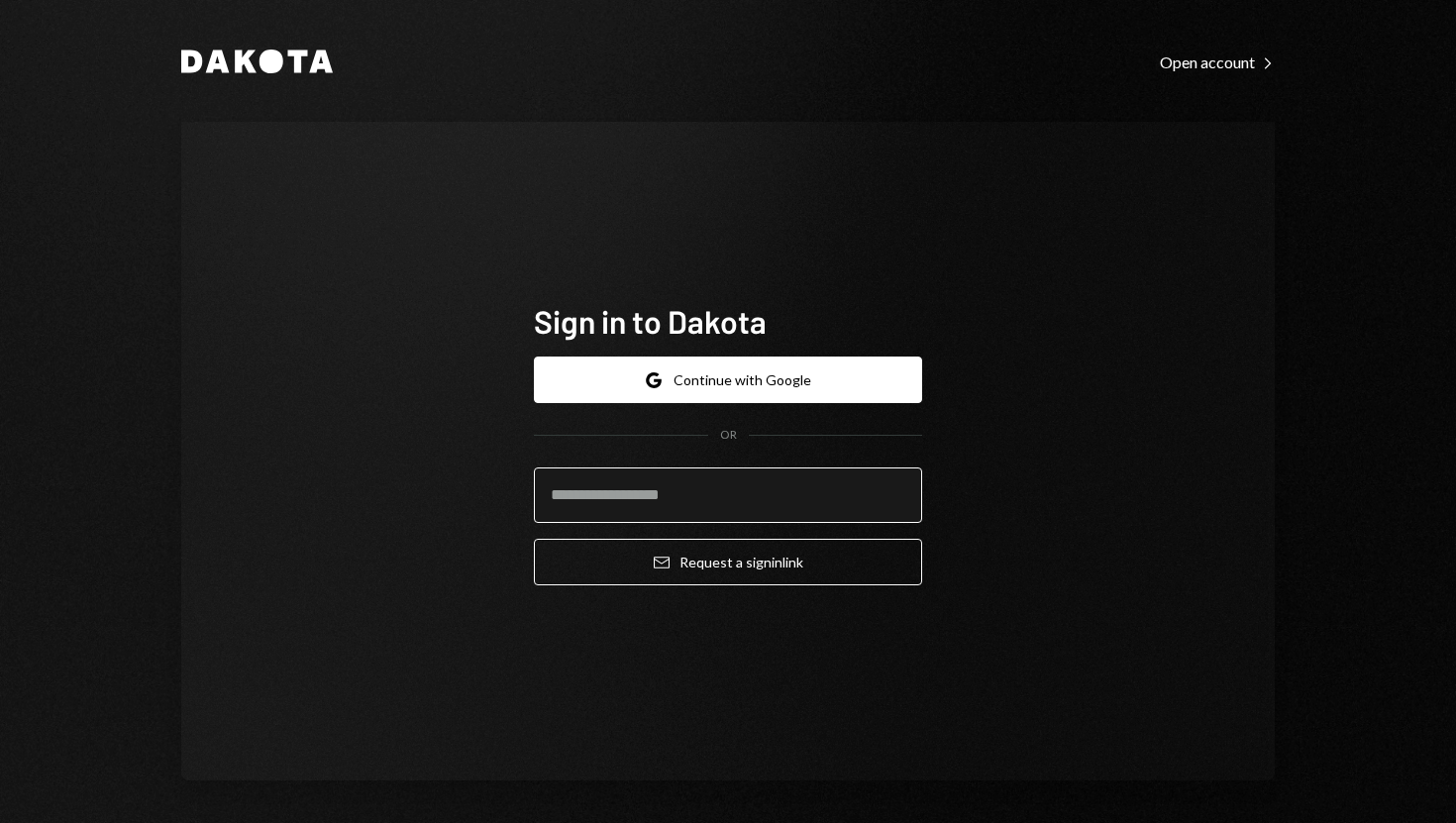 scroll, scrollTop: 0, scrollLeft: 0, axis: both 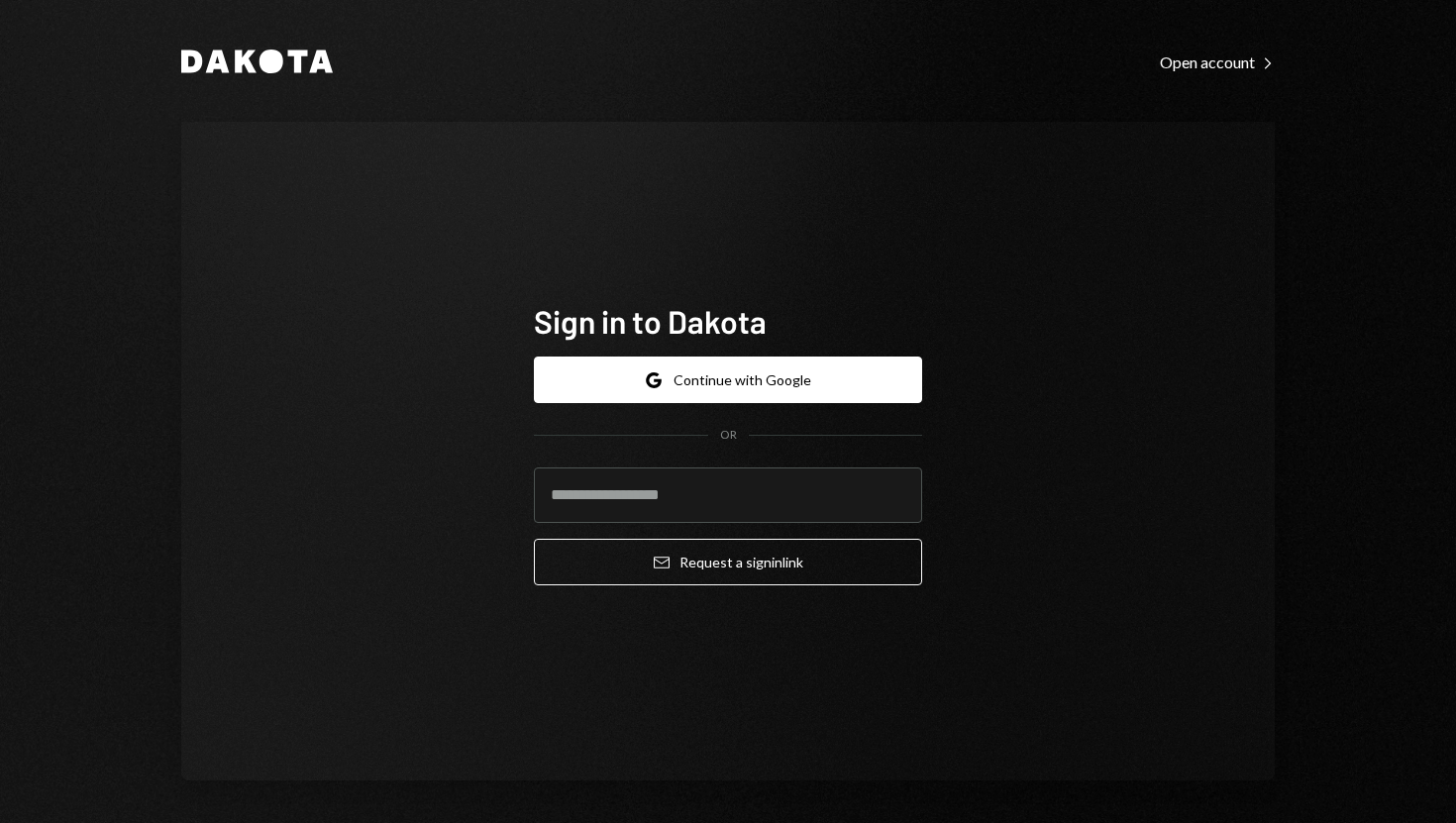 type on "**********" 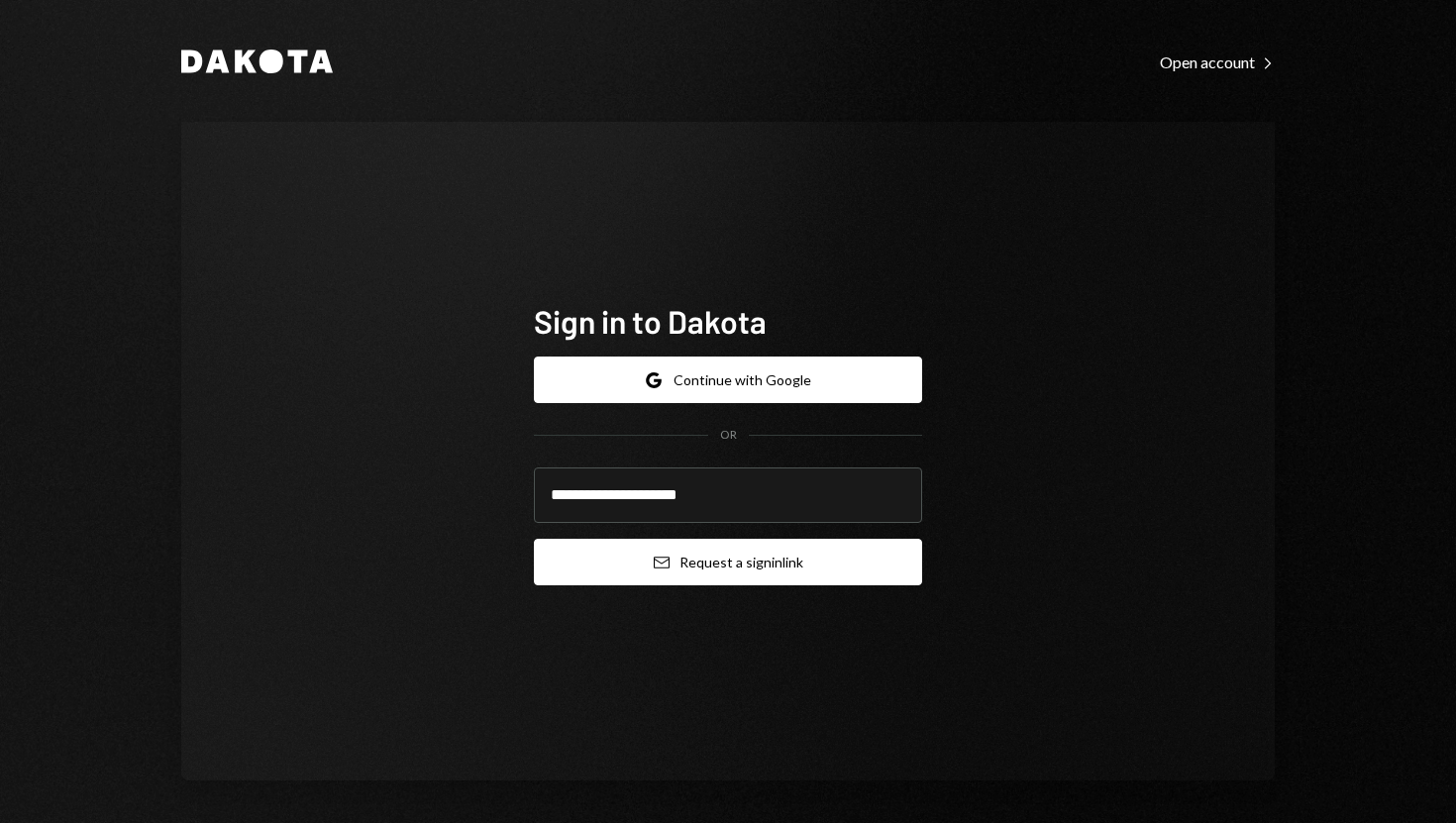 click on "Email Request a sign  in  link" at bounding box center [728, 562] 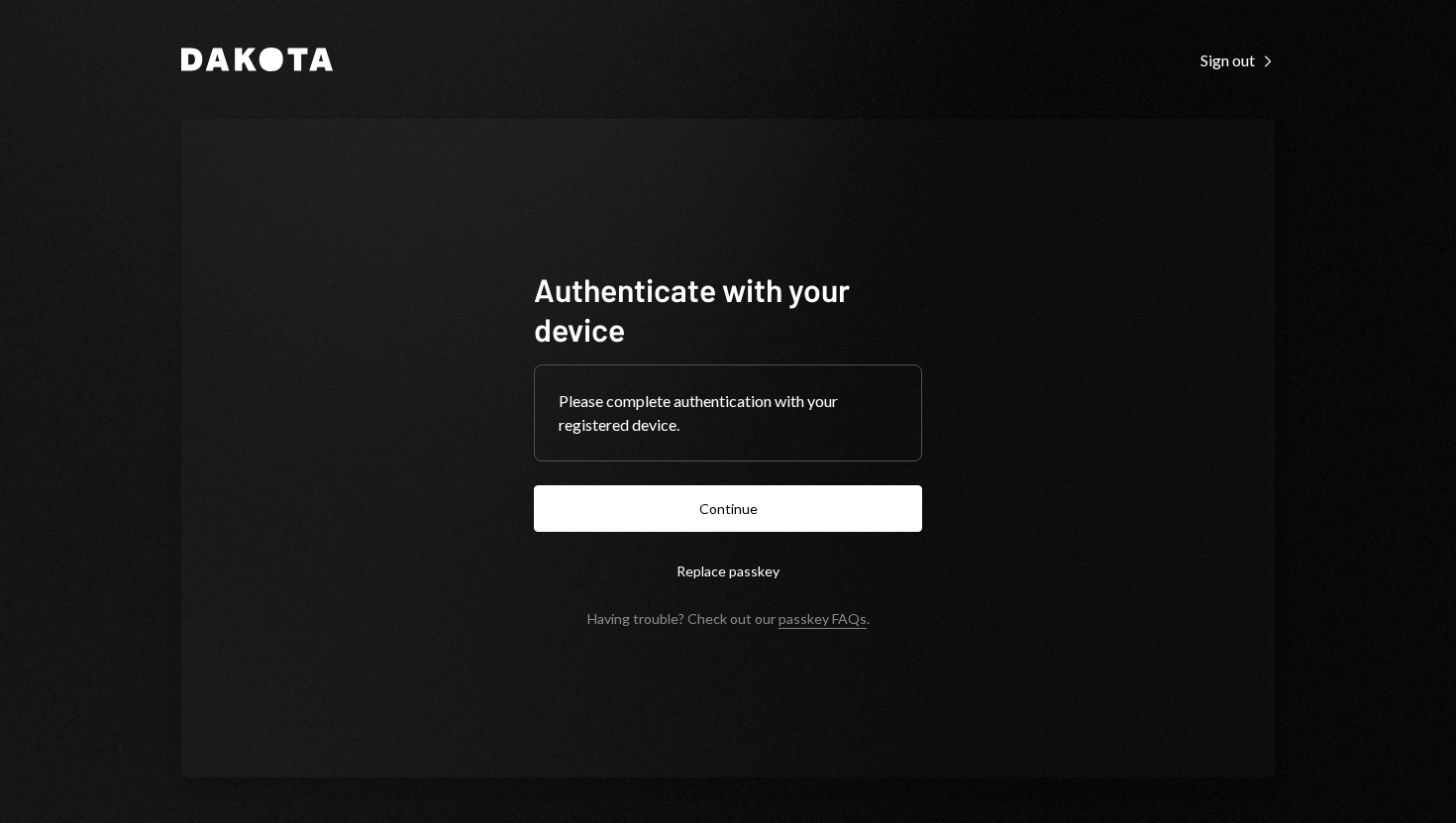 scroll, scrollTop: 0, scrollLeft: 0, axis: both 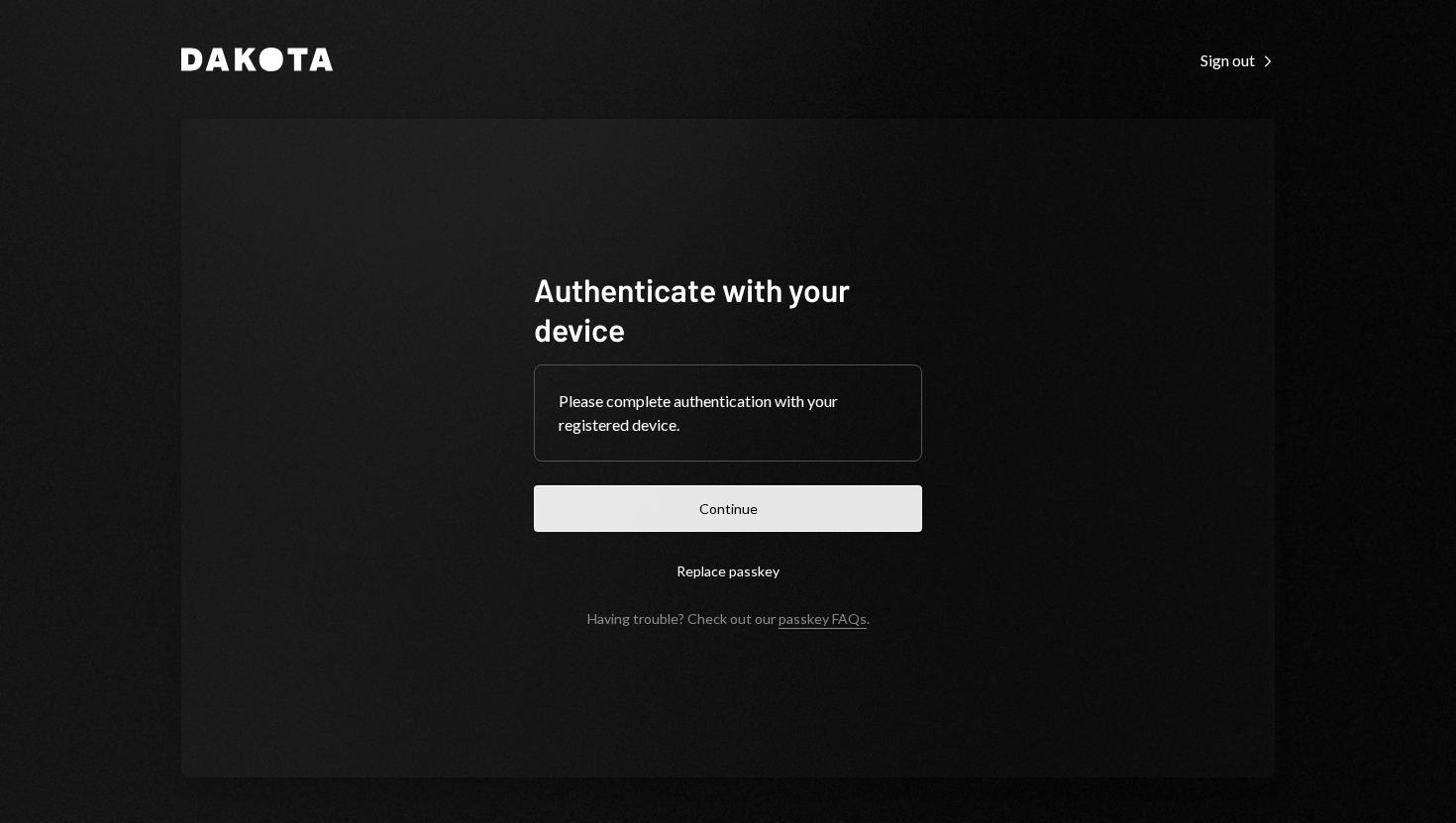 click on "Continue" at bounding box center (728, 508) 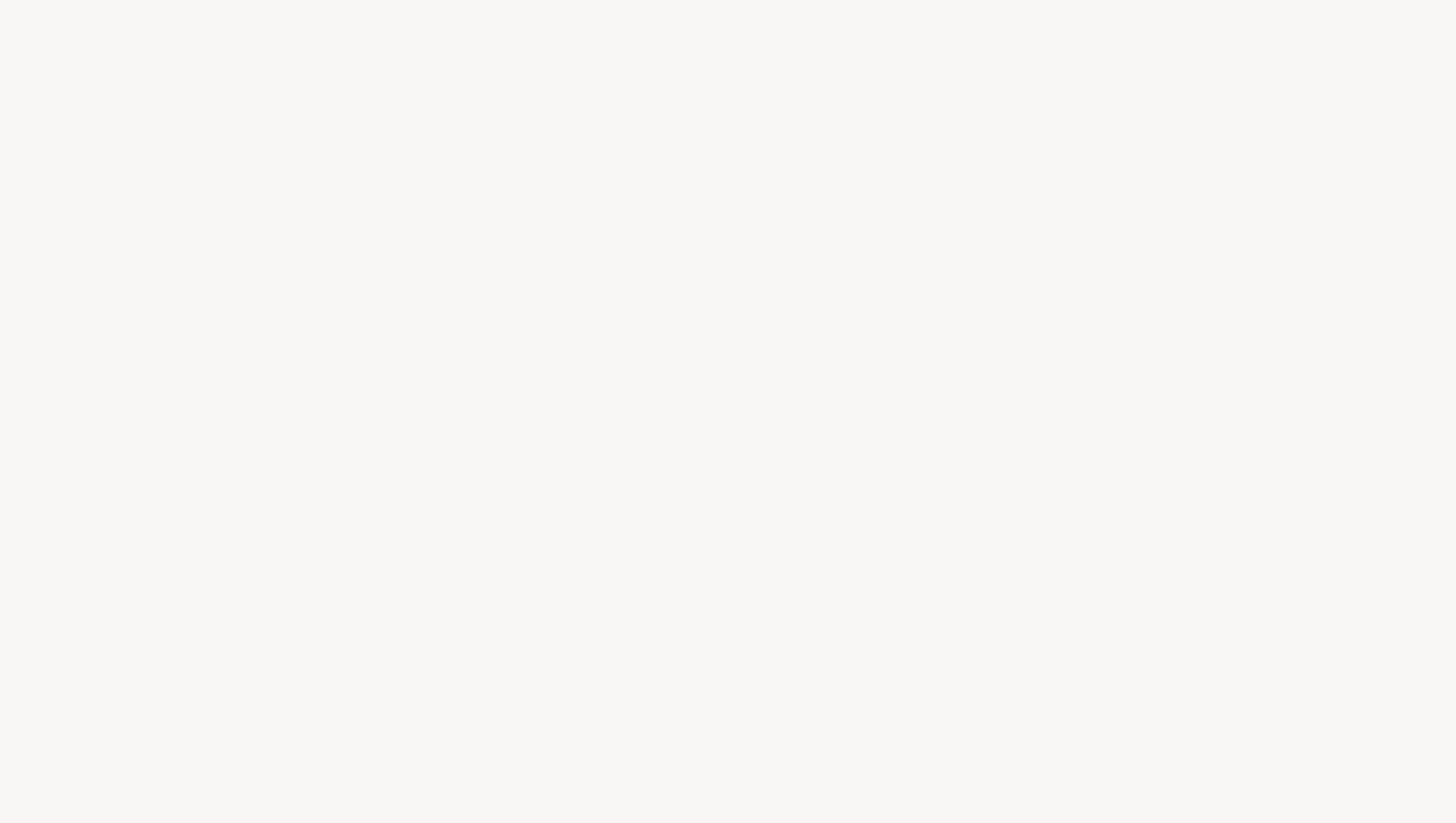 scroll, scrollTop: 0, scrollLeft: 0, axis: both 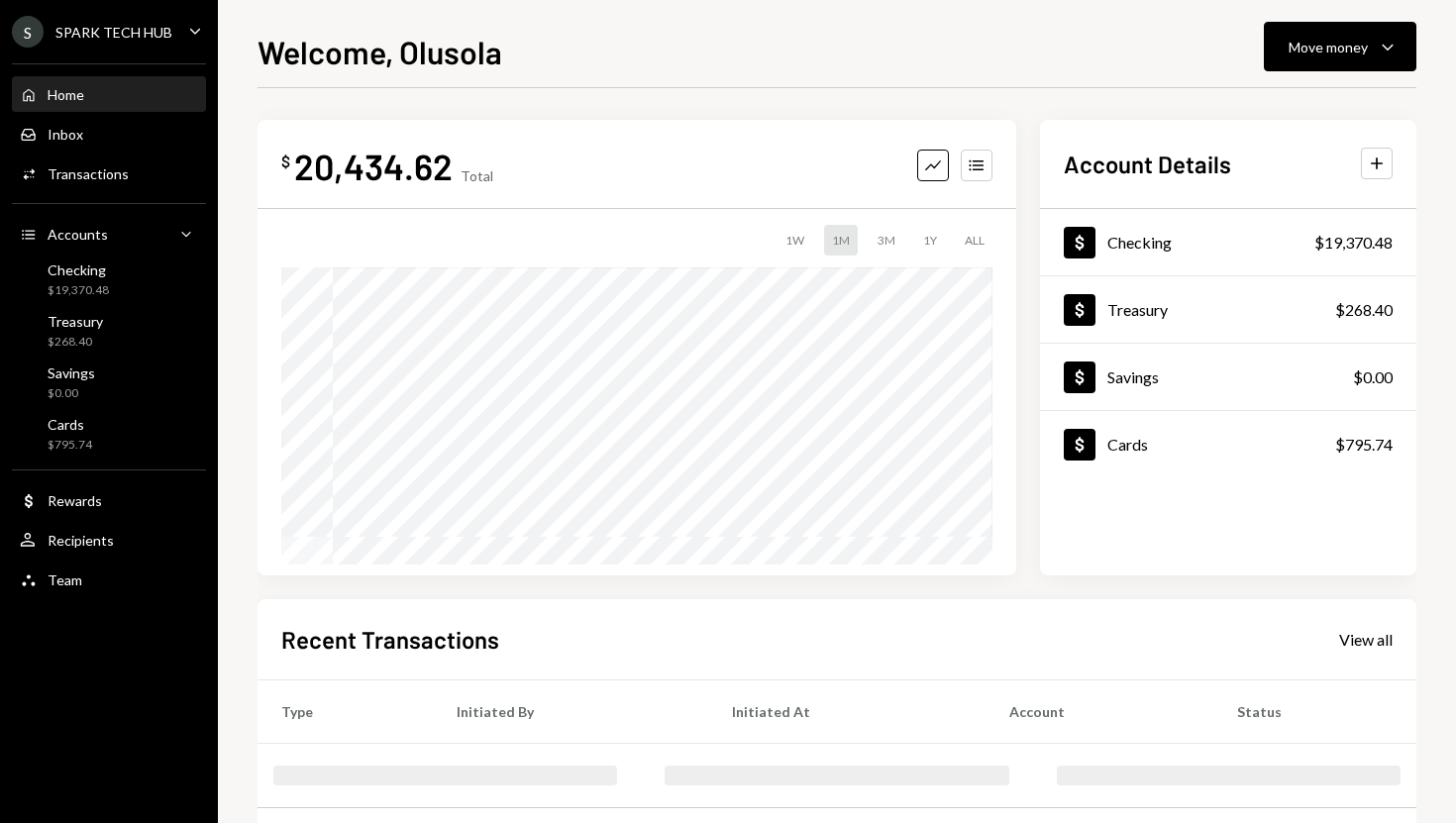 click on "Home Home" at bounding box center [109, 95] 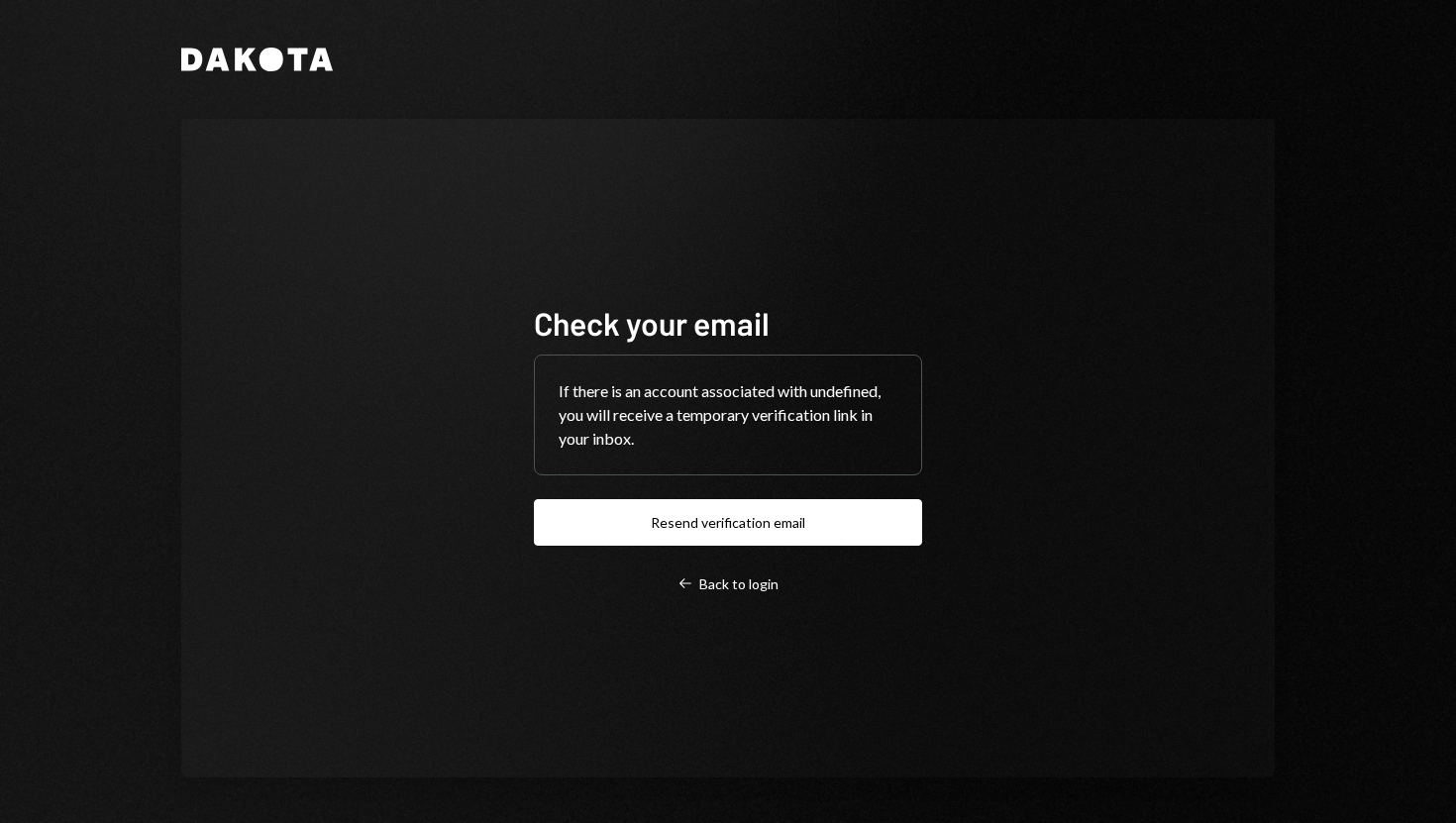 scroll, scrollTop: 0, scrollLeft: 0, axis: both 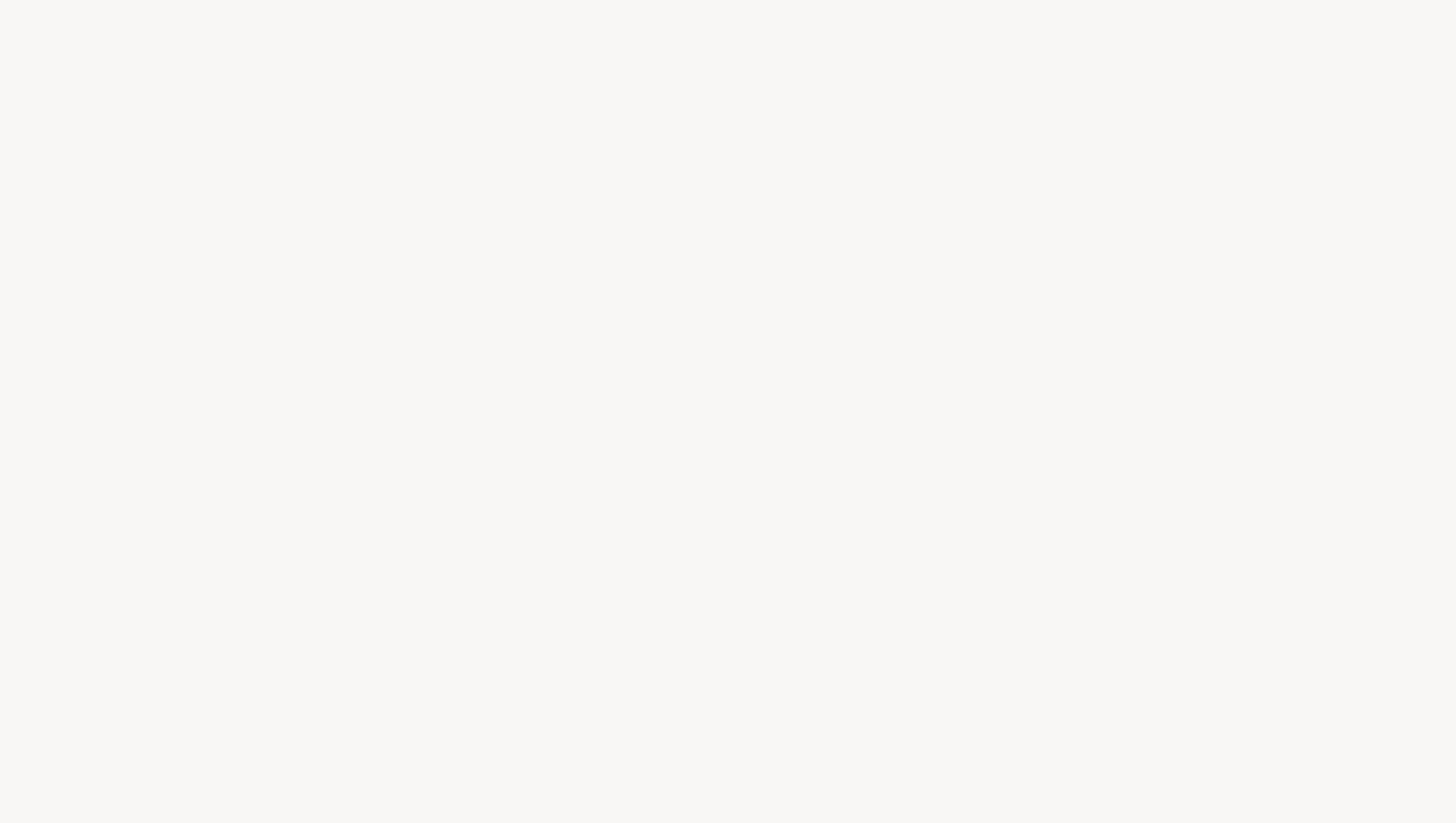 click at bounding box center [728, 411] 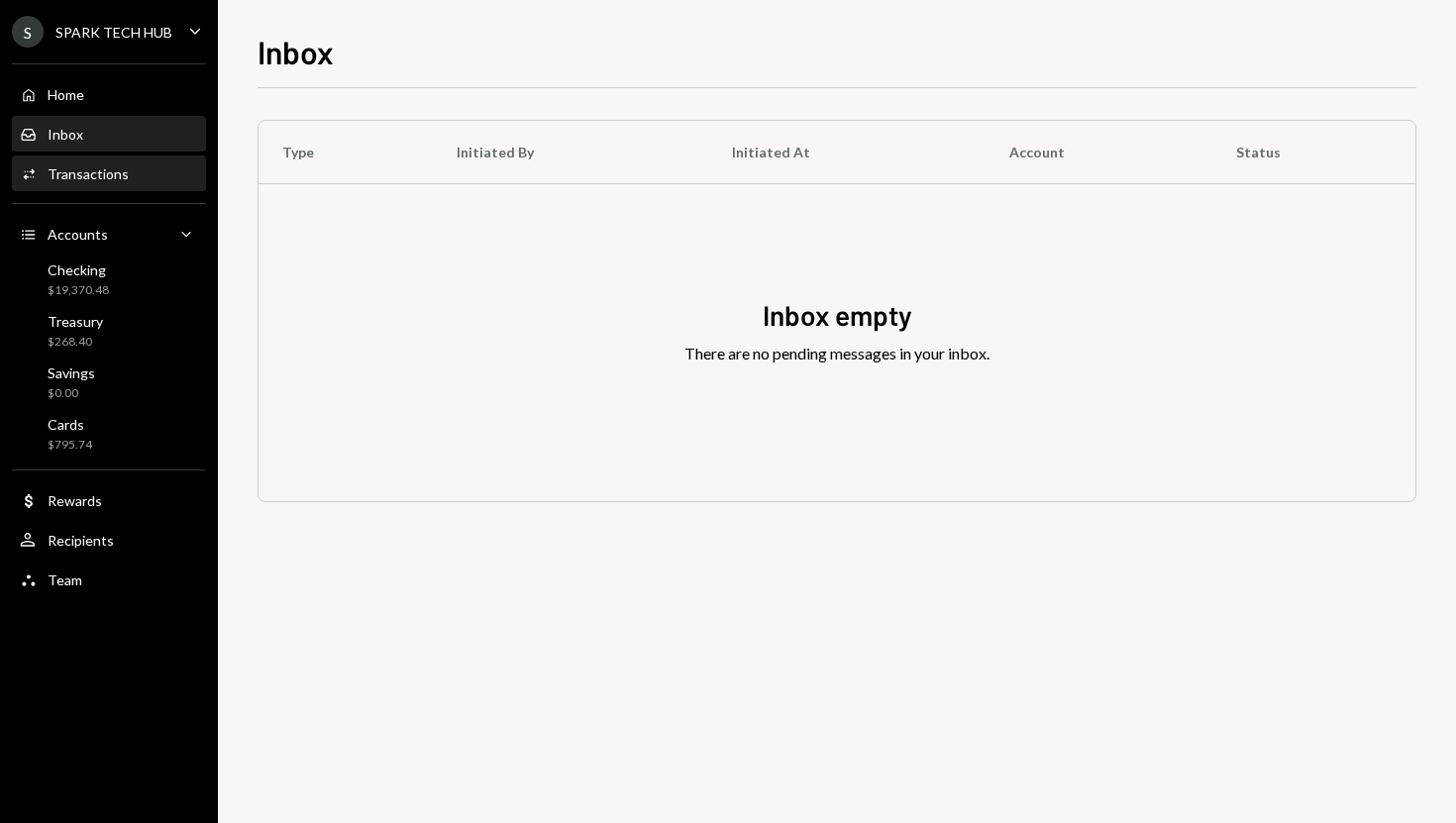click on "Transactions" at bounding box center [88, 173] 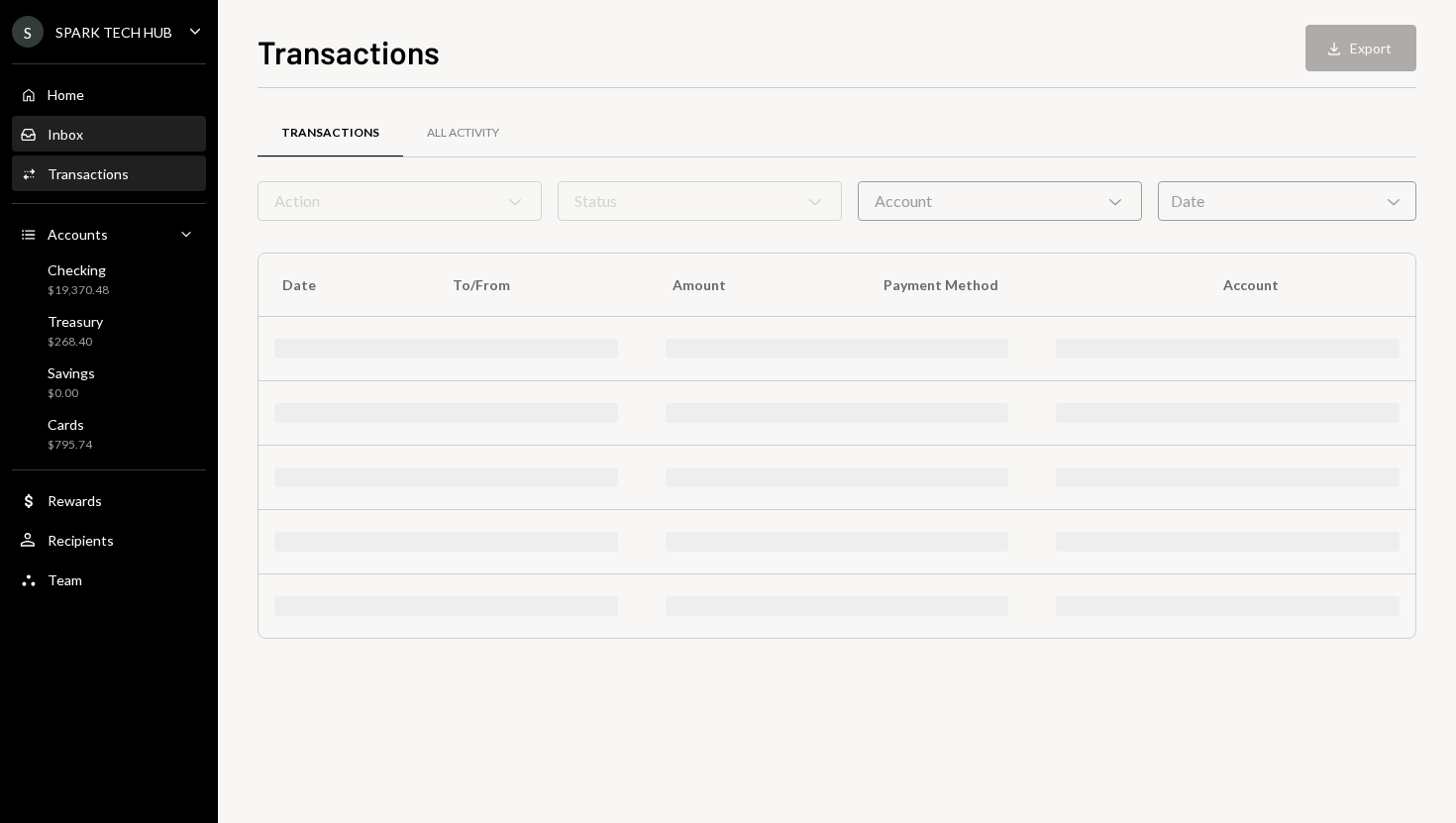 click on "Inbox Inbox" at bounding box center (109, 135) 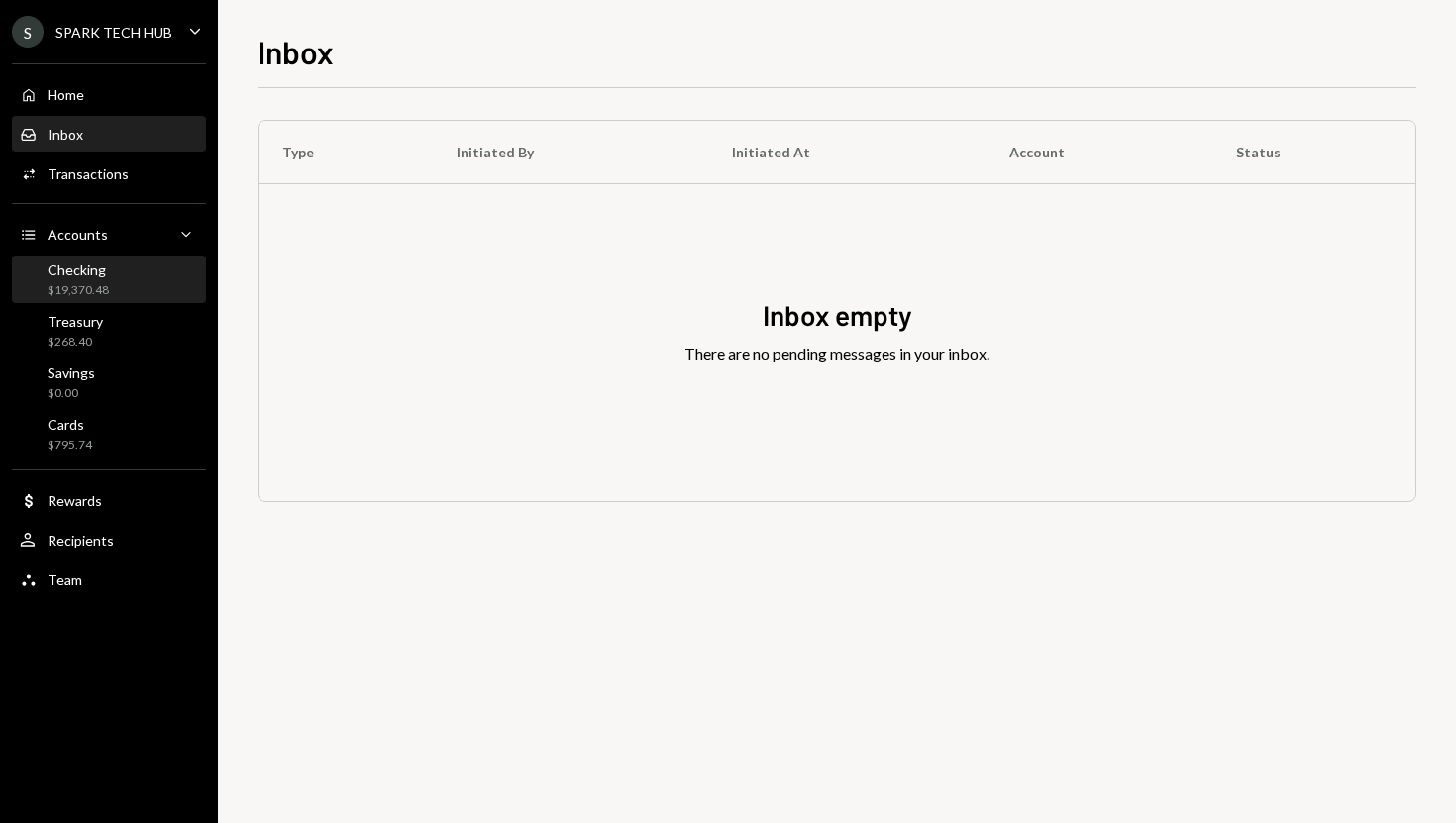 click on "Checking" at bounding box center (78, 269) 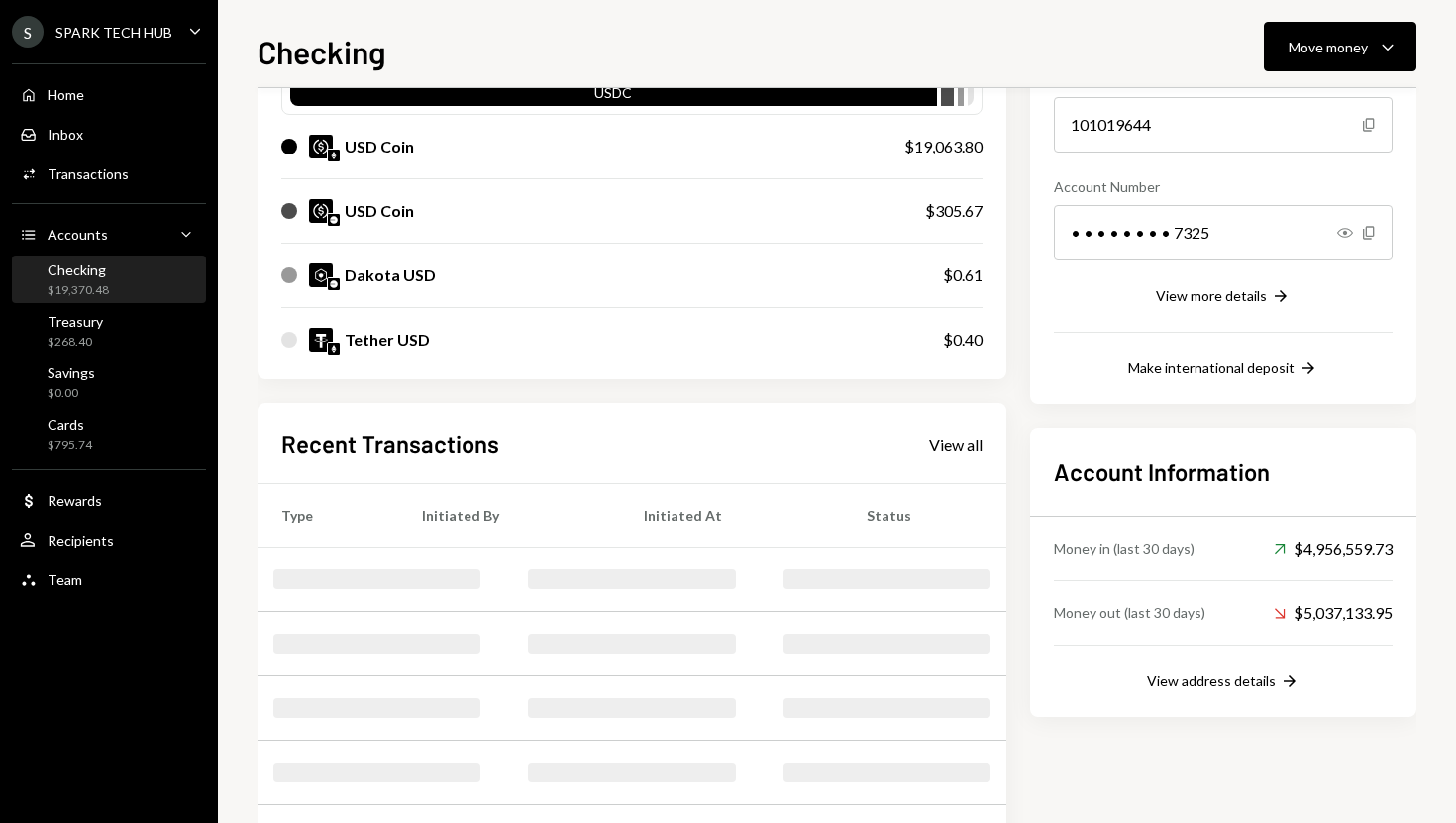 scroll, scrollTop: 199, scrollLeft: 0, axis: vertical 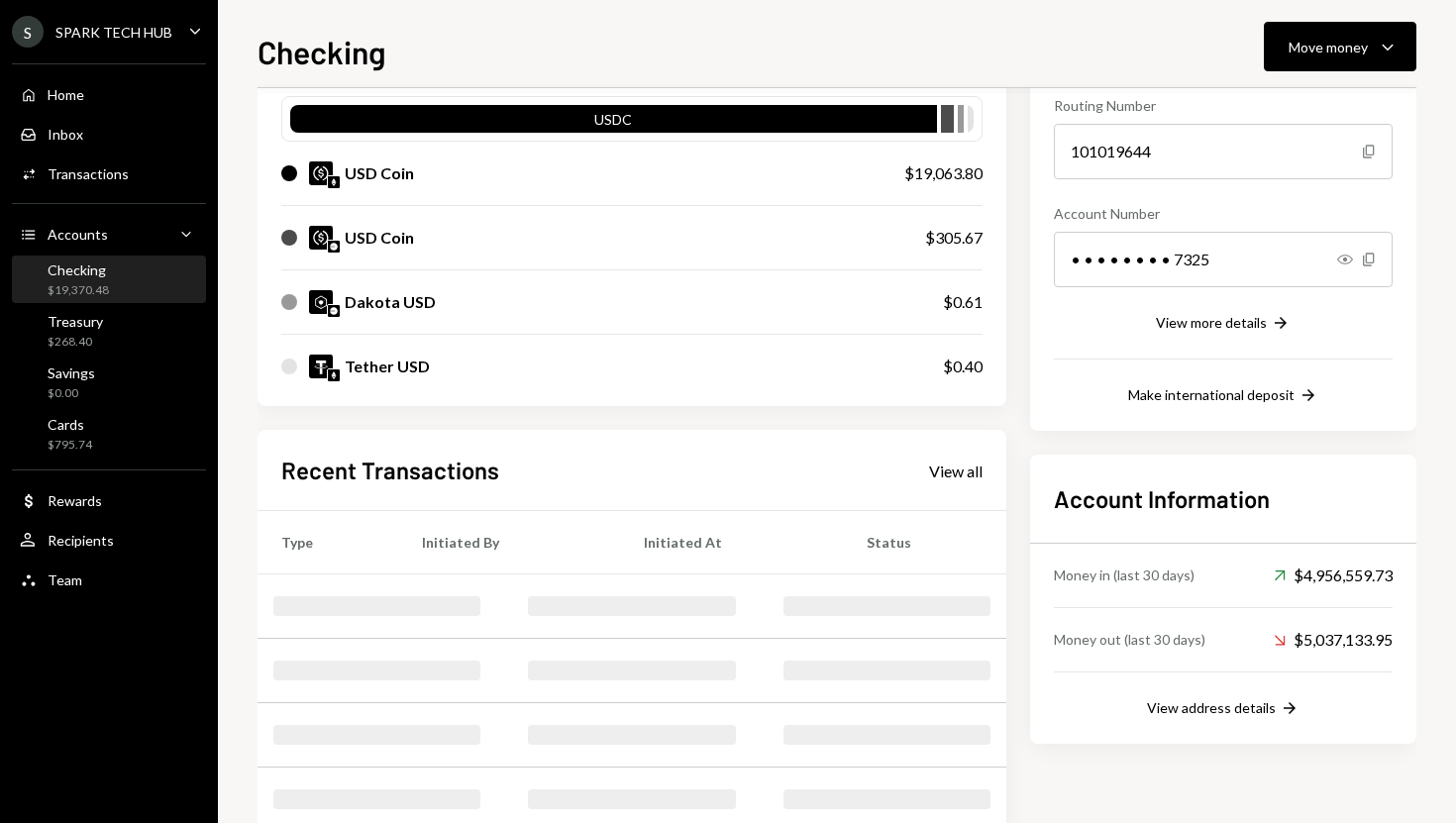 click on "Caret Down" 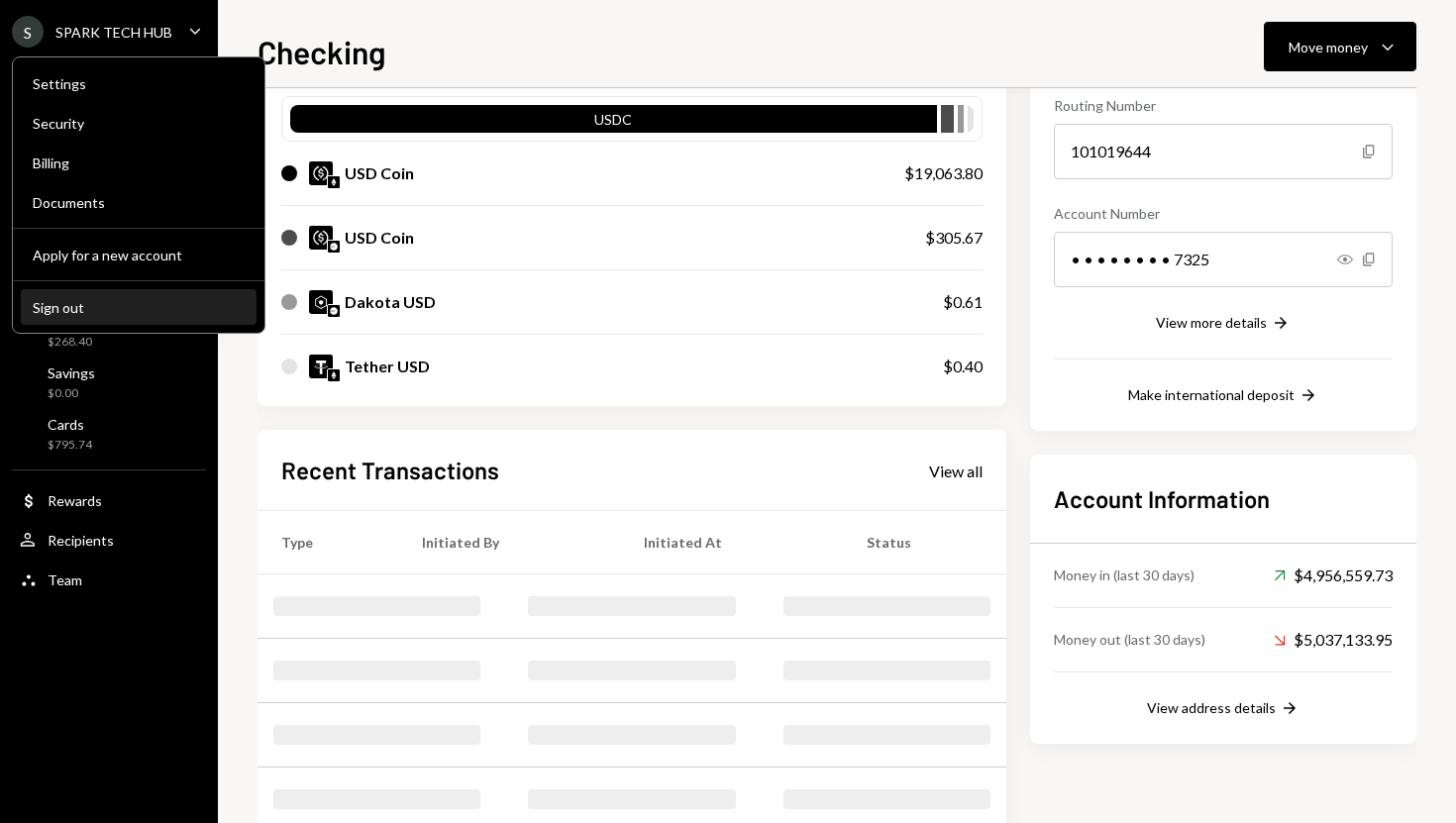 click on "Sign out" at bounding box center (139, 307) 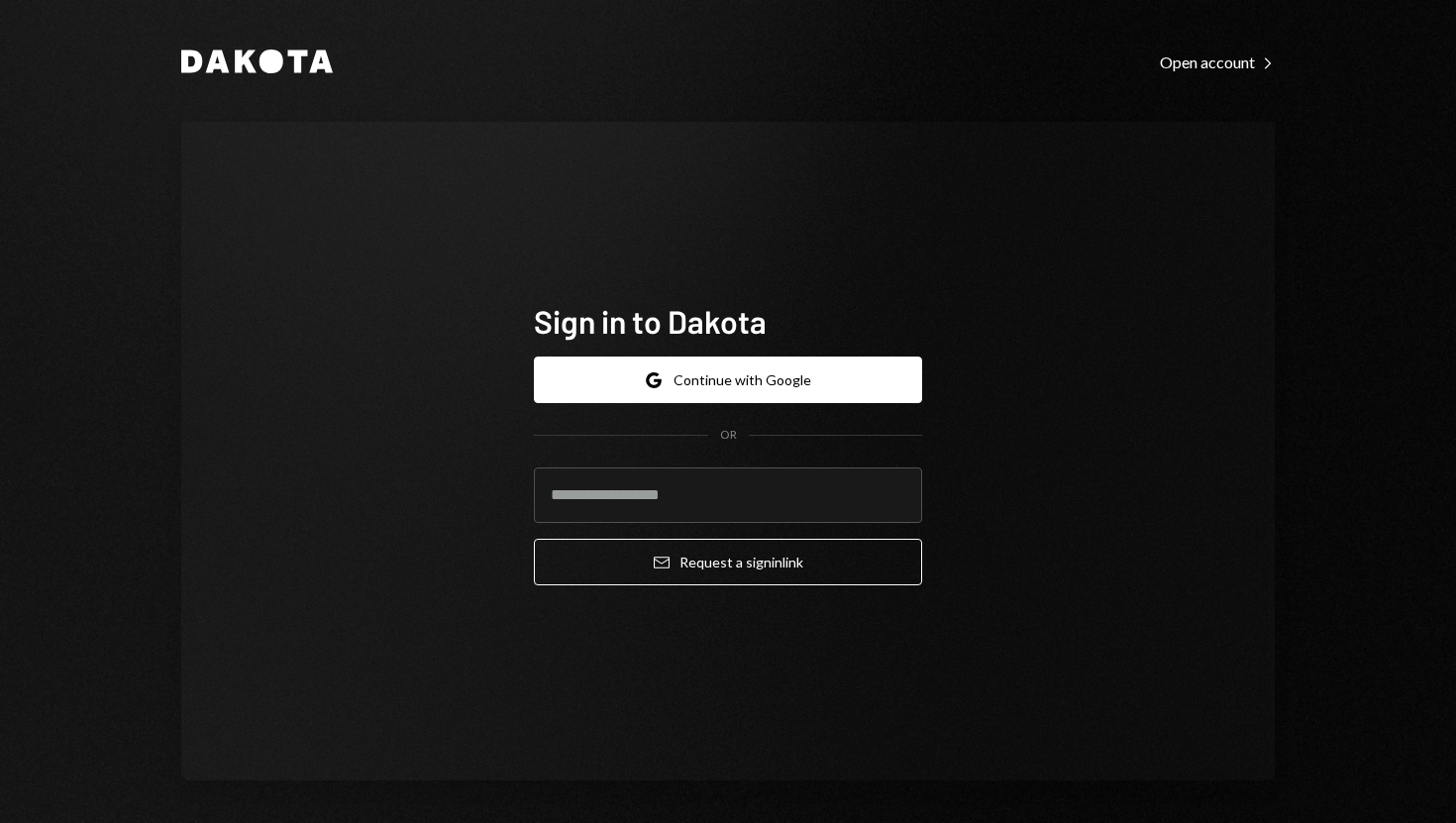 type on "**********" 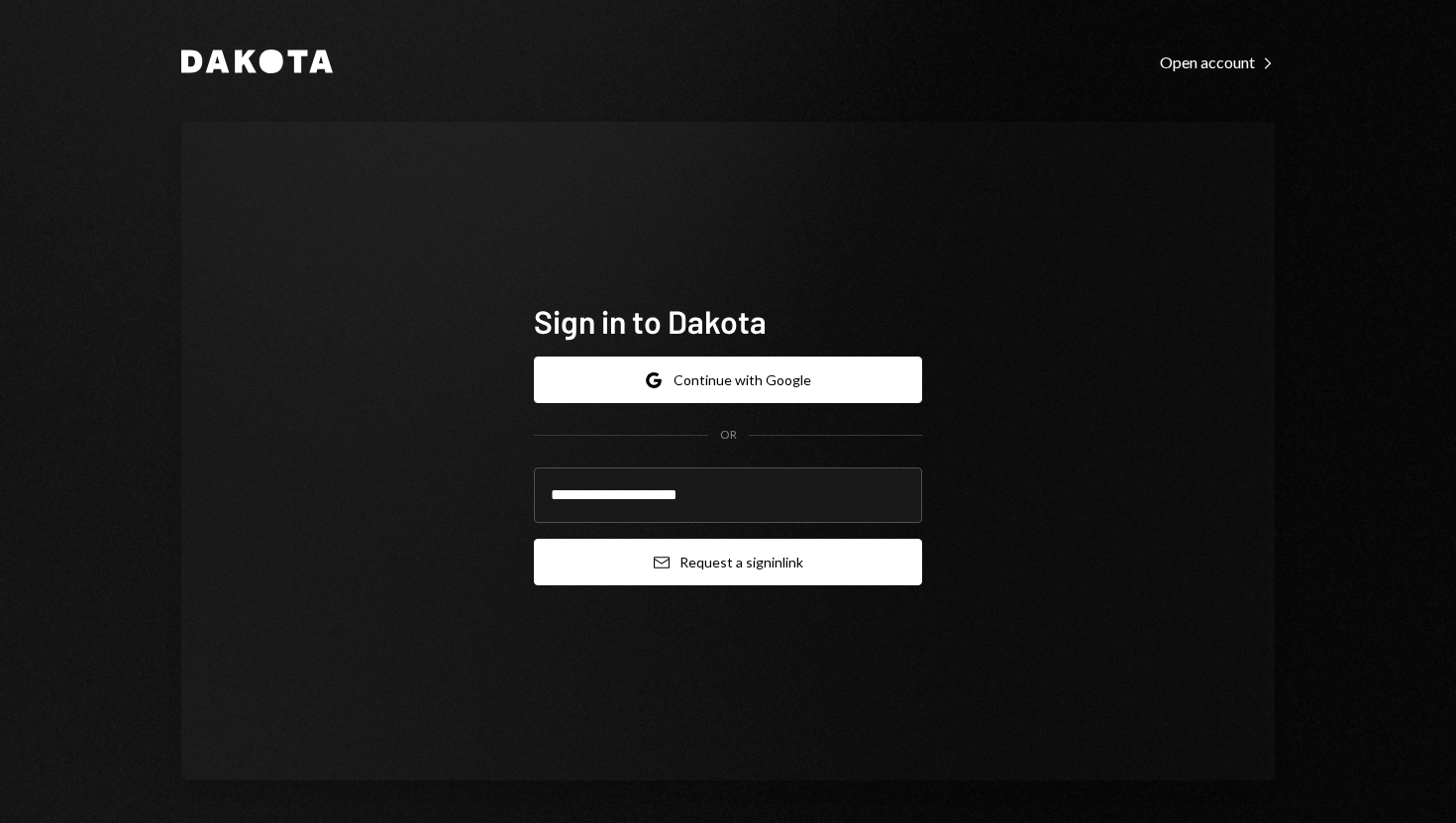 click on "Email Request a sign  in  link" at bounding box center (728, 562) 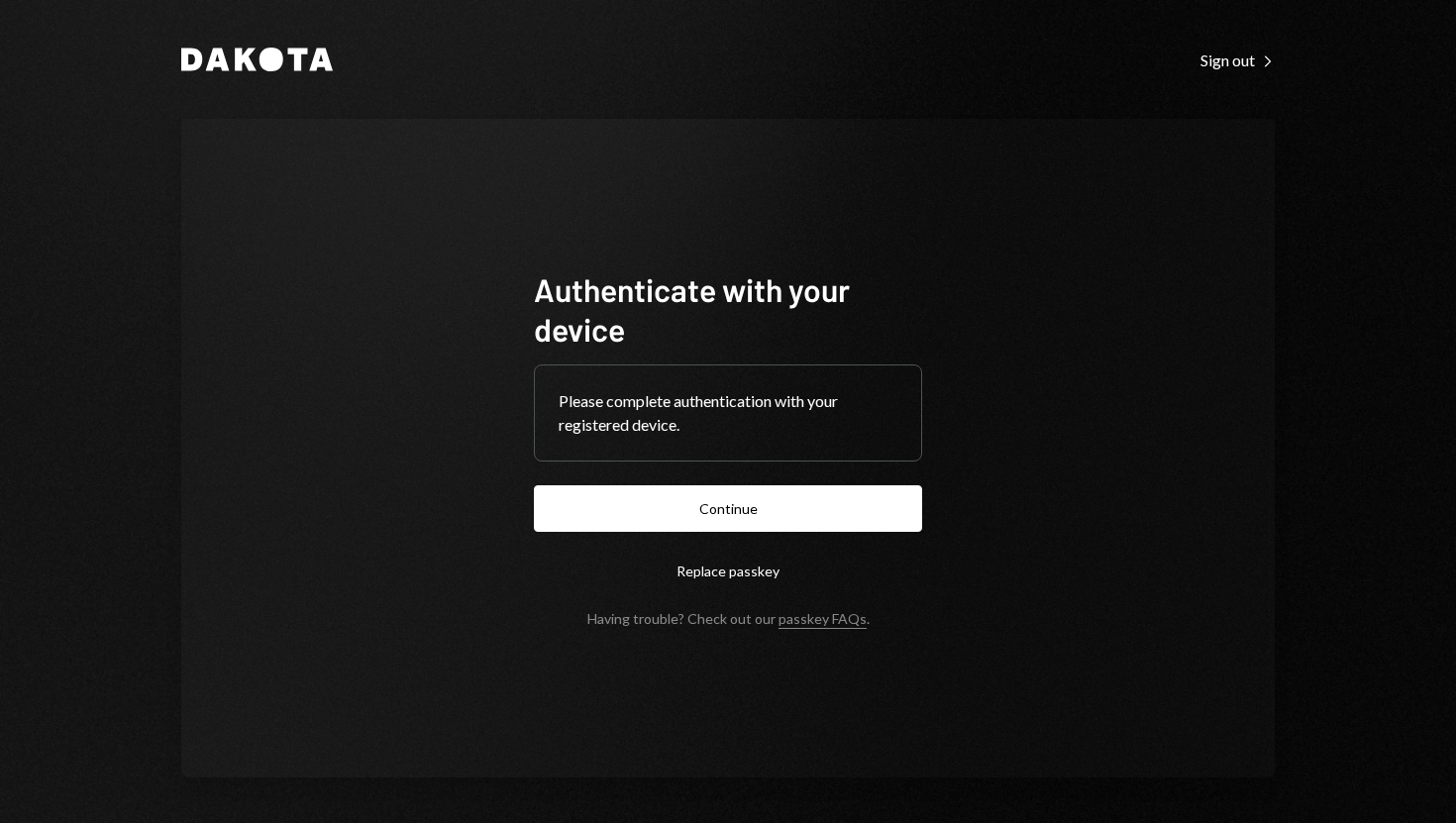 scroll, scrollTop: 0, scrollLeft: 0, axis: both 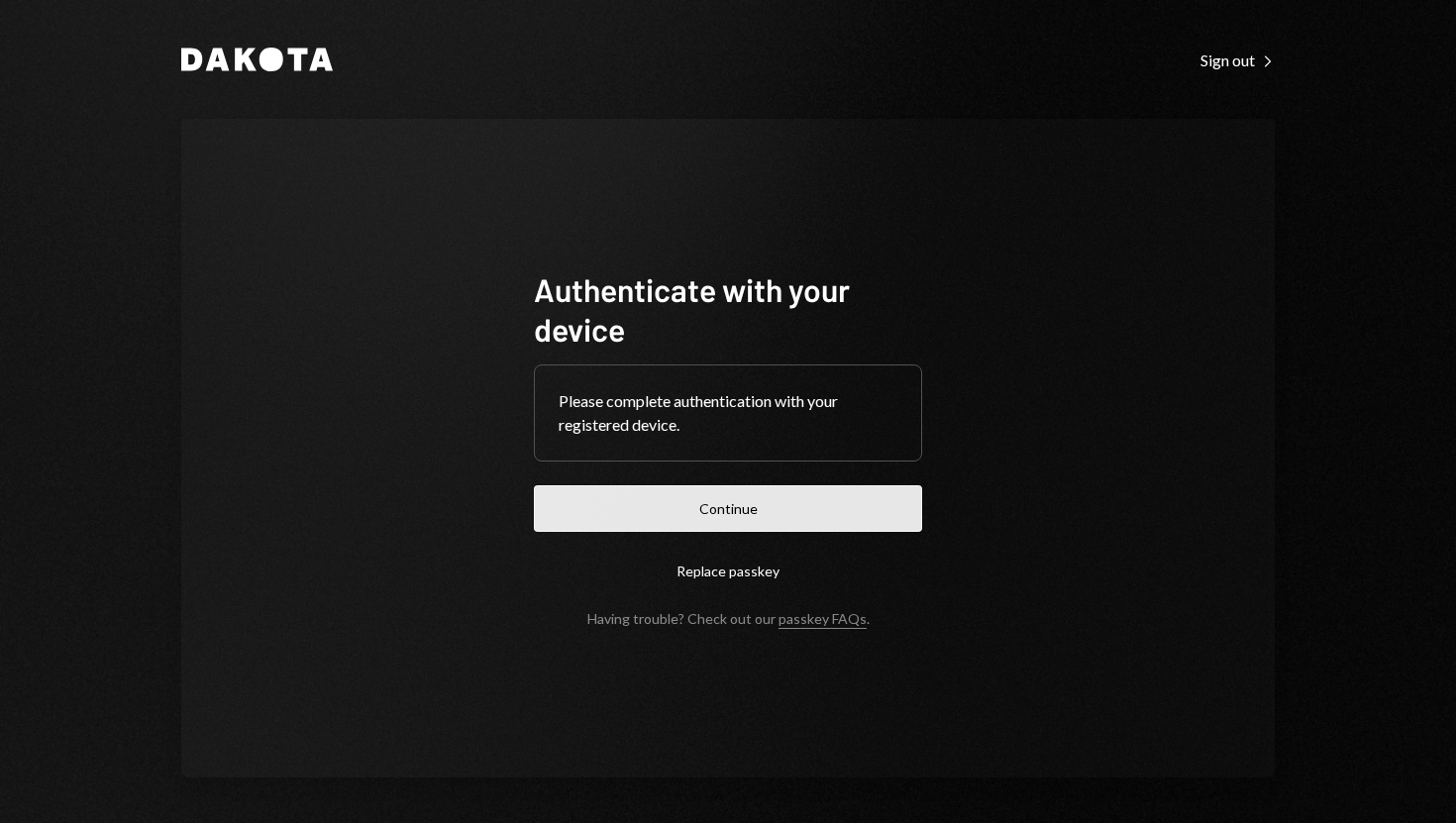 click on "Continue" at bounding box center (728, 508) 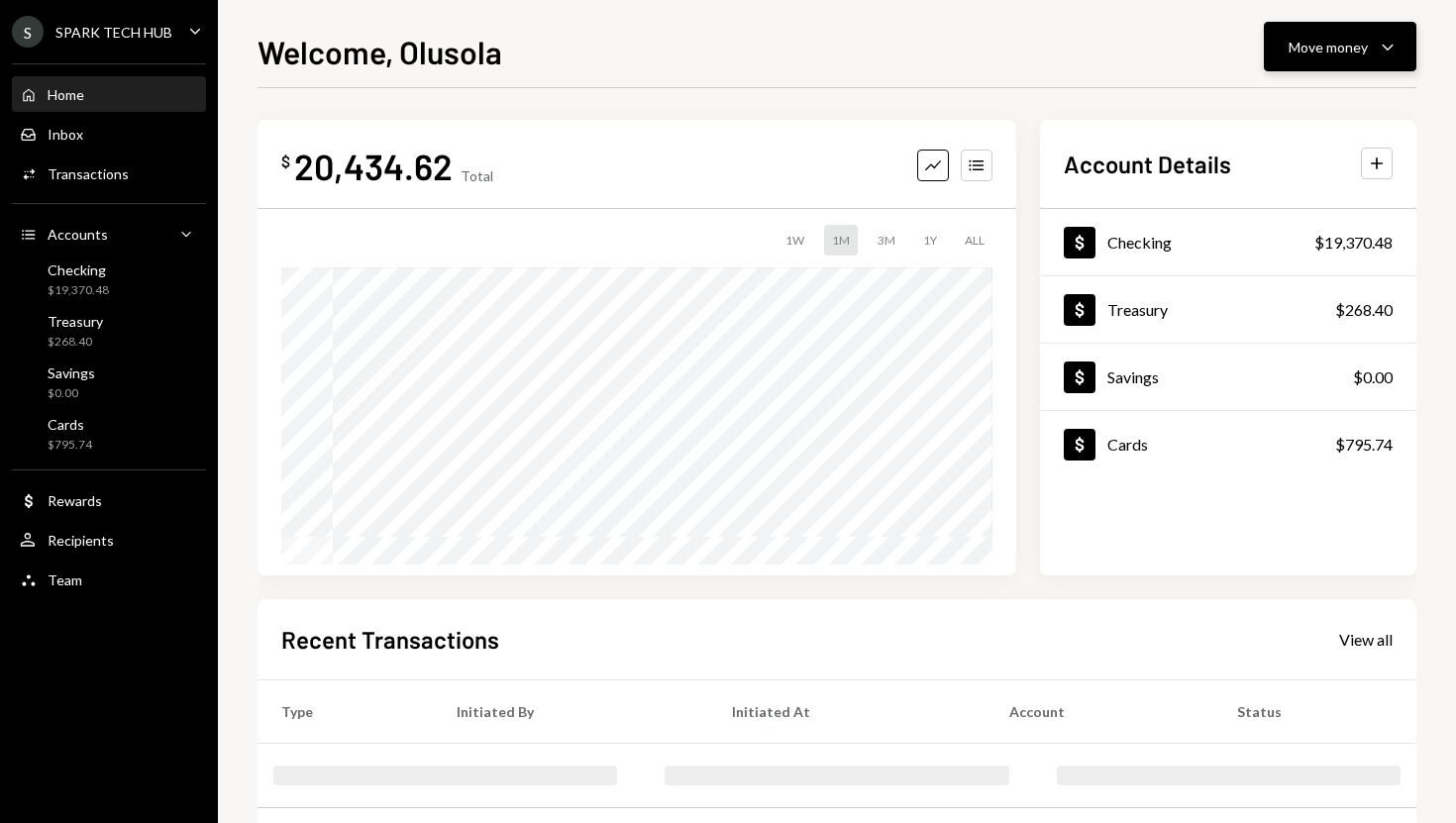 click on "Move money" at bounding box center (1328, 47) 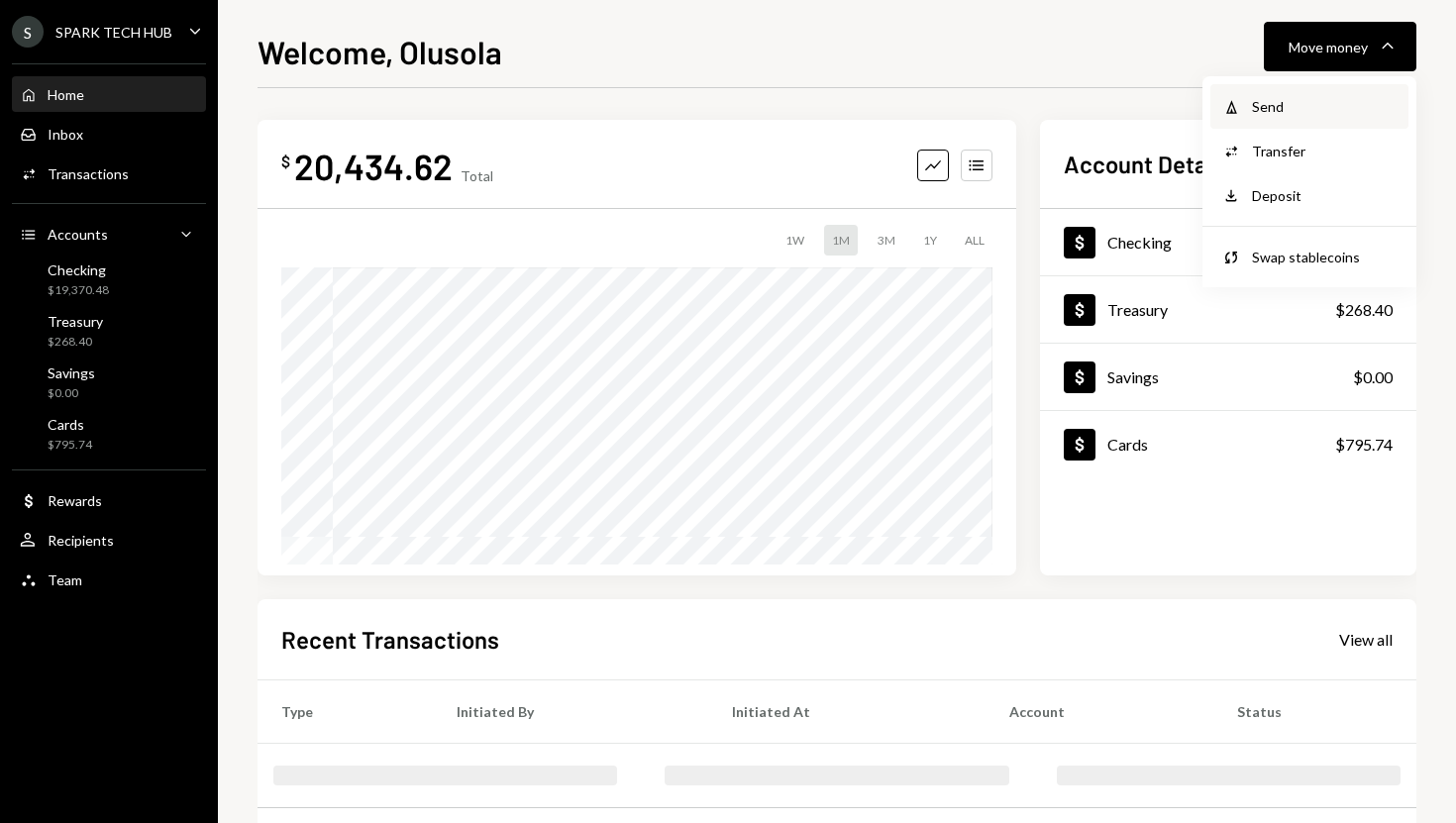 click on "Withdraw Send" at bounding box center (1309, 106) 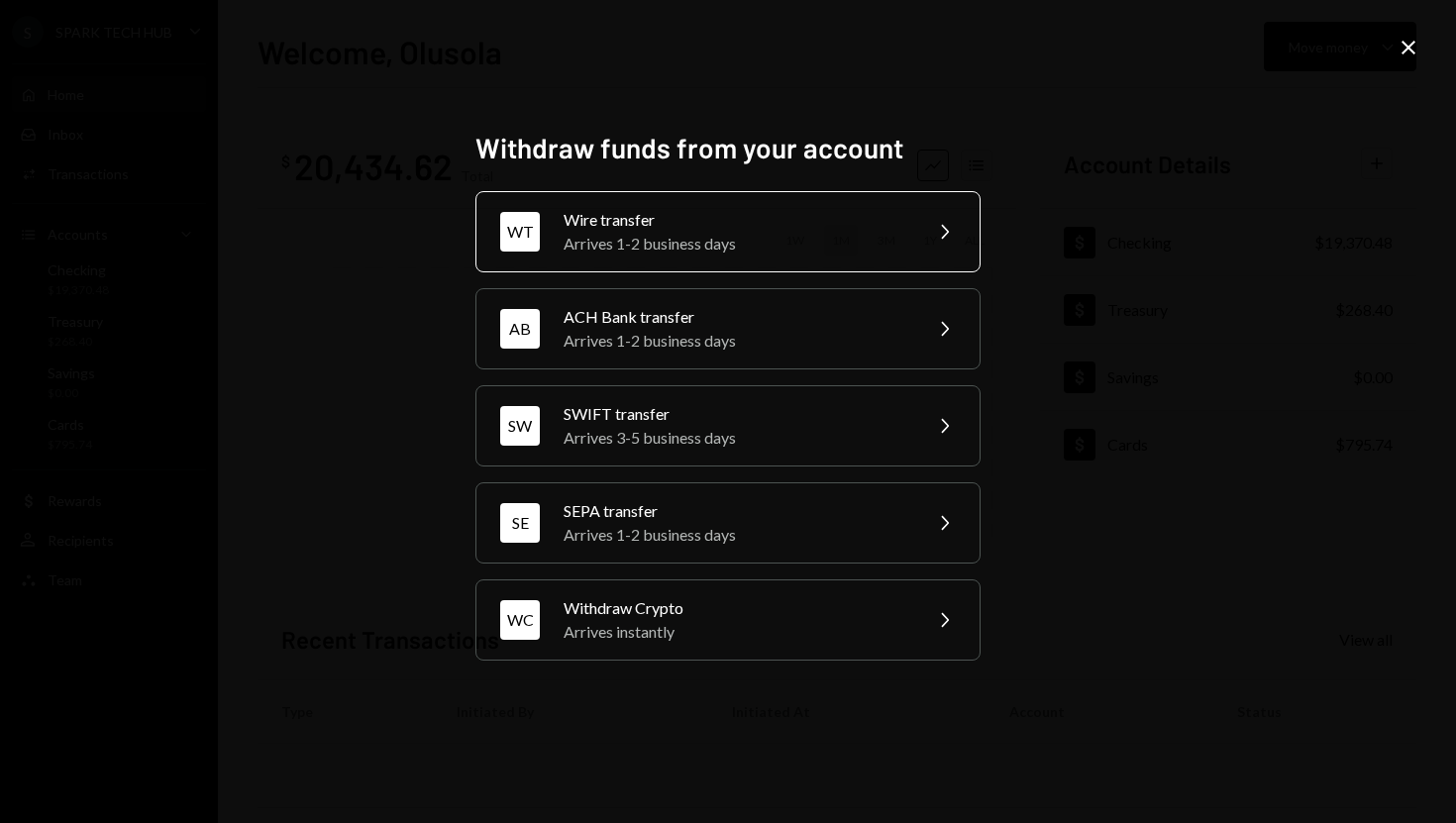 click on "Wire transfer" at bounding box center [736, 220] 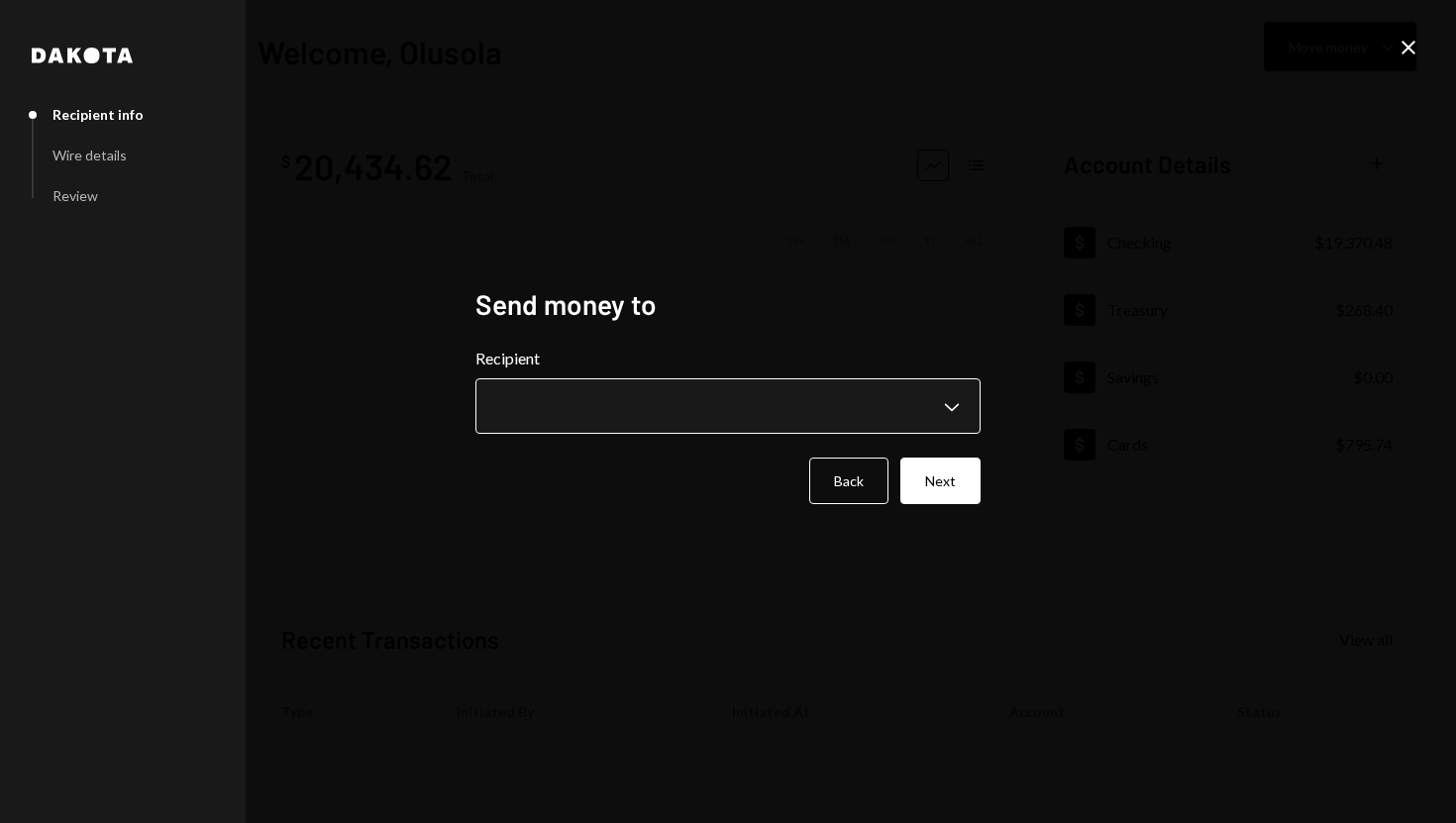 click on "**********" at bounding box center (728, 411) 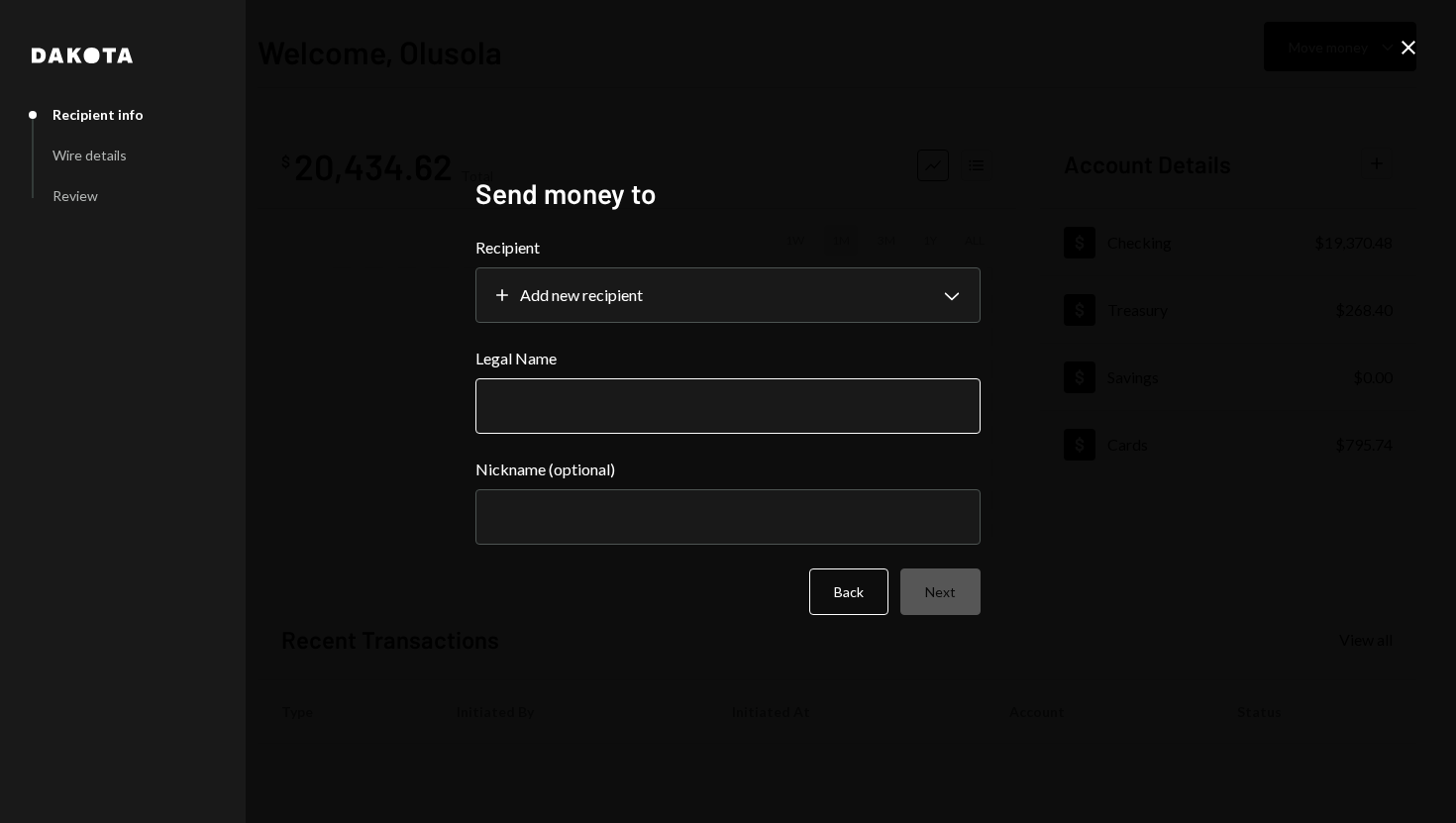 click on "Legal Name" at bounding box center (728, 406) 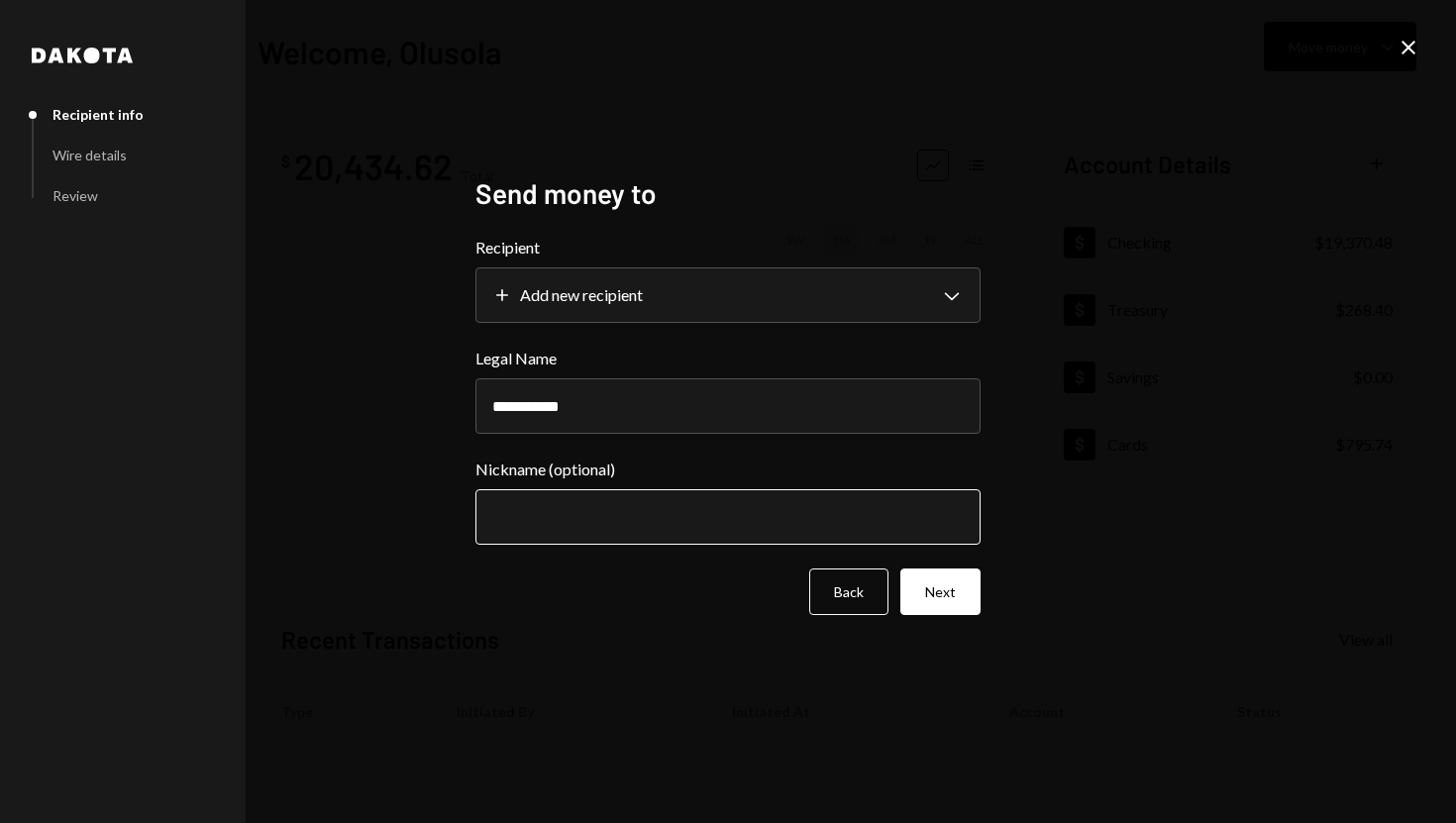 type on "**********" 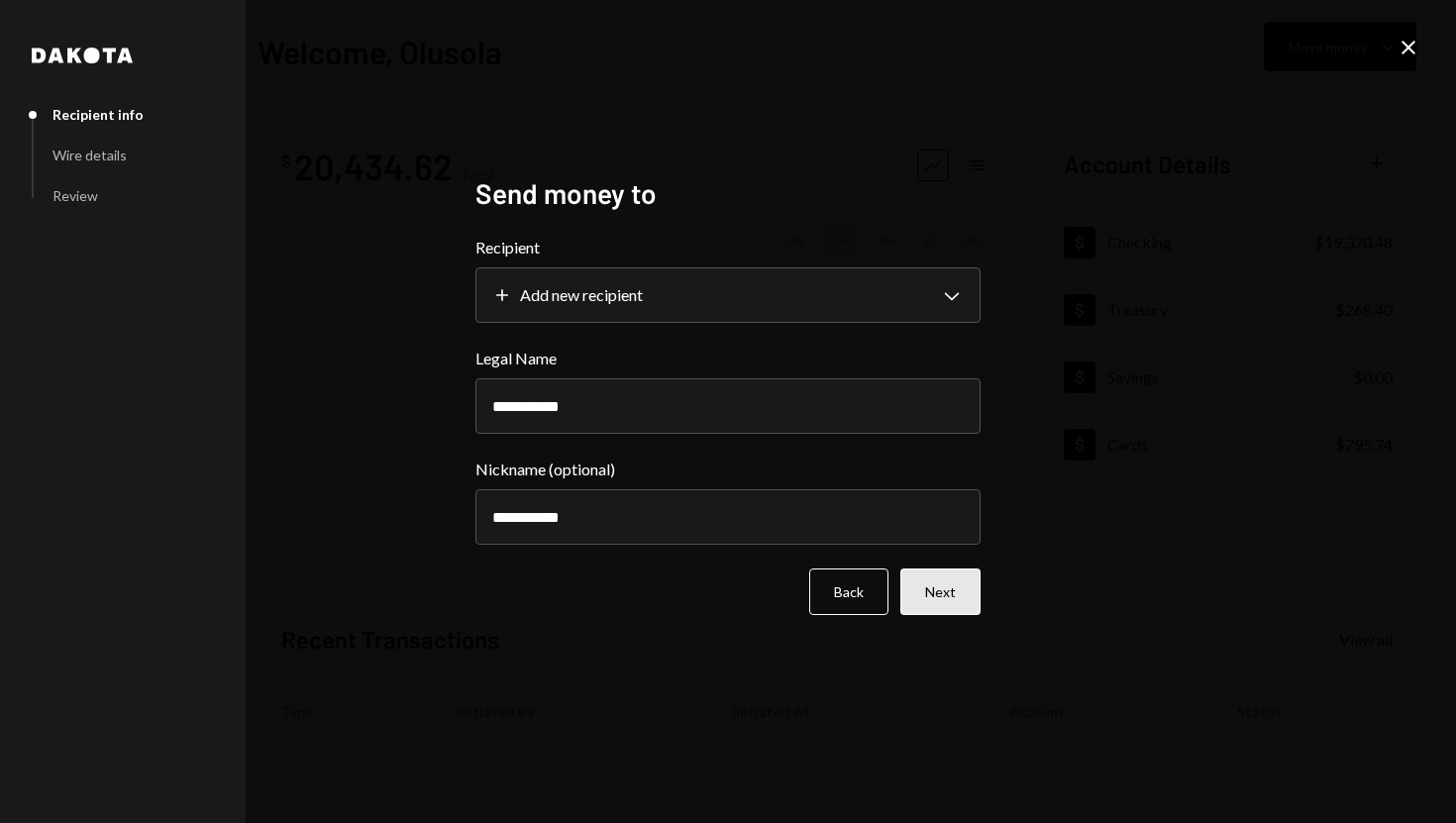 click on "Next" at bounding box center [940, 591] 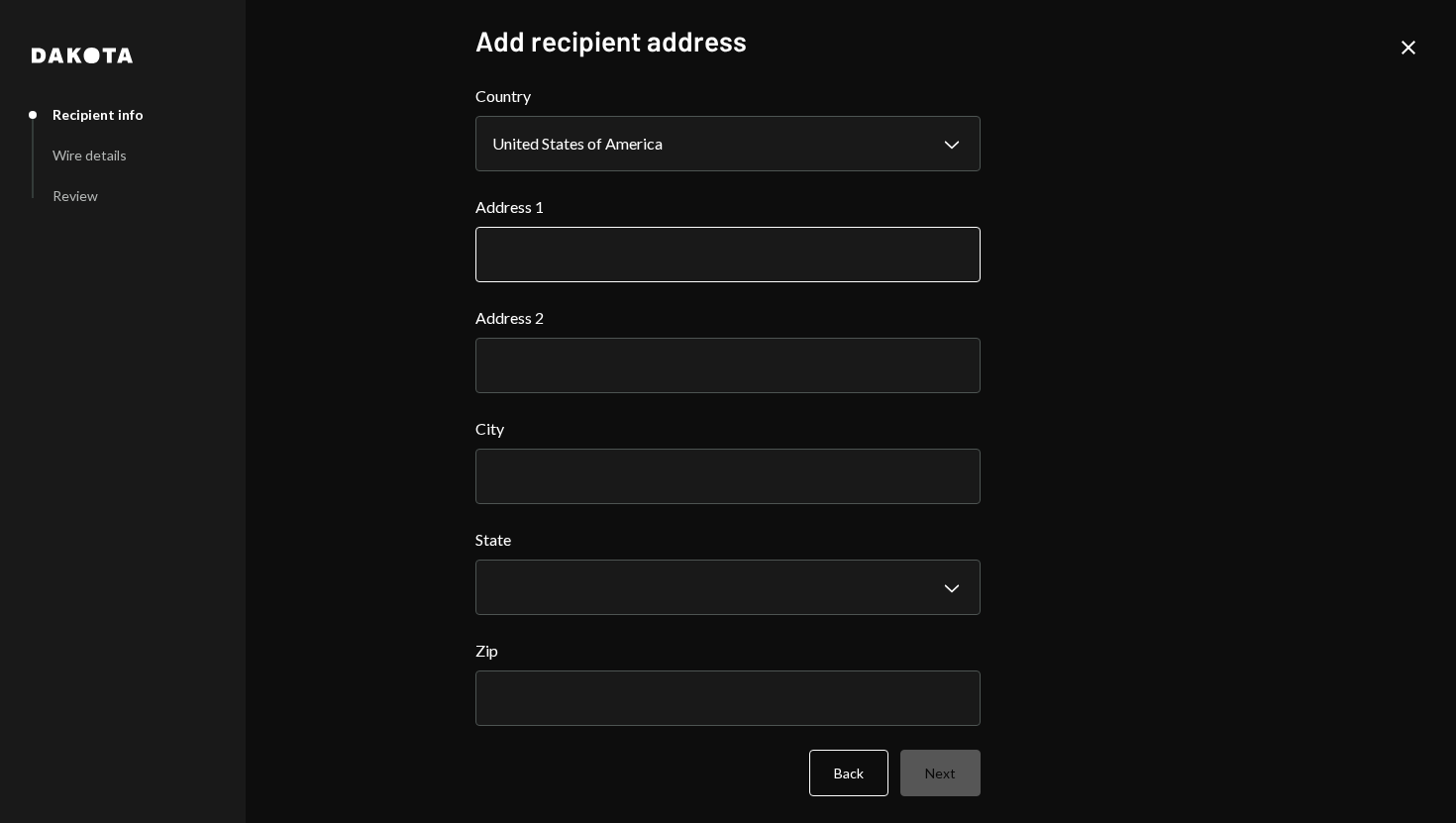 click on "Address 1" at bounding box center (728, 255) 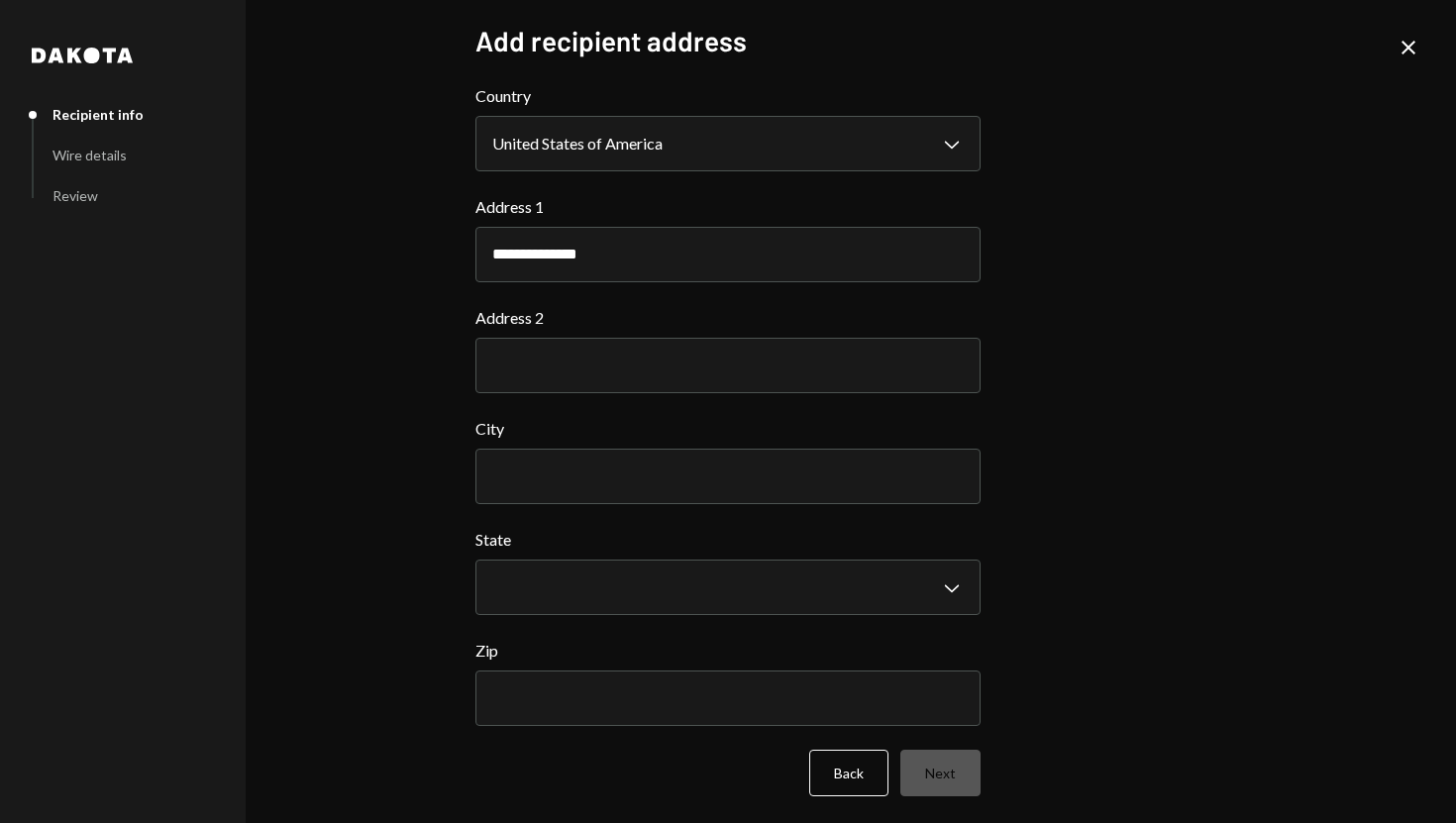 type on "**********" 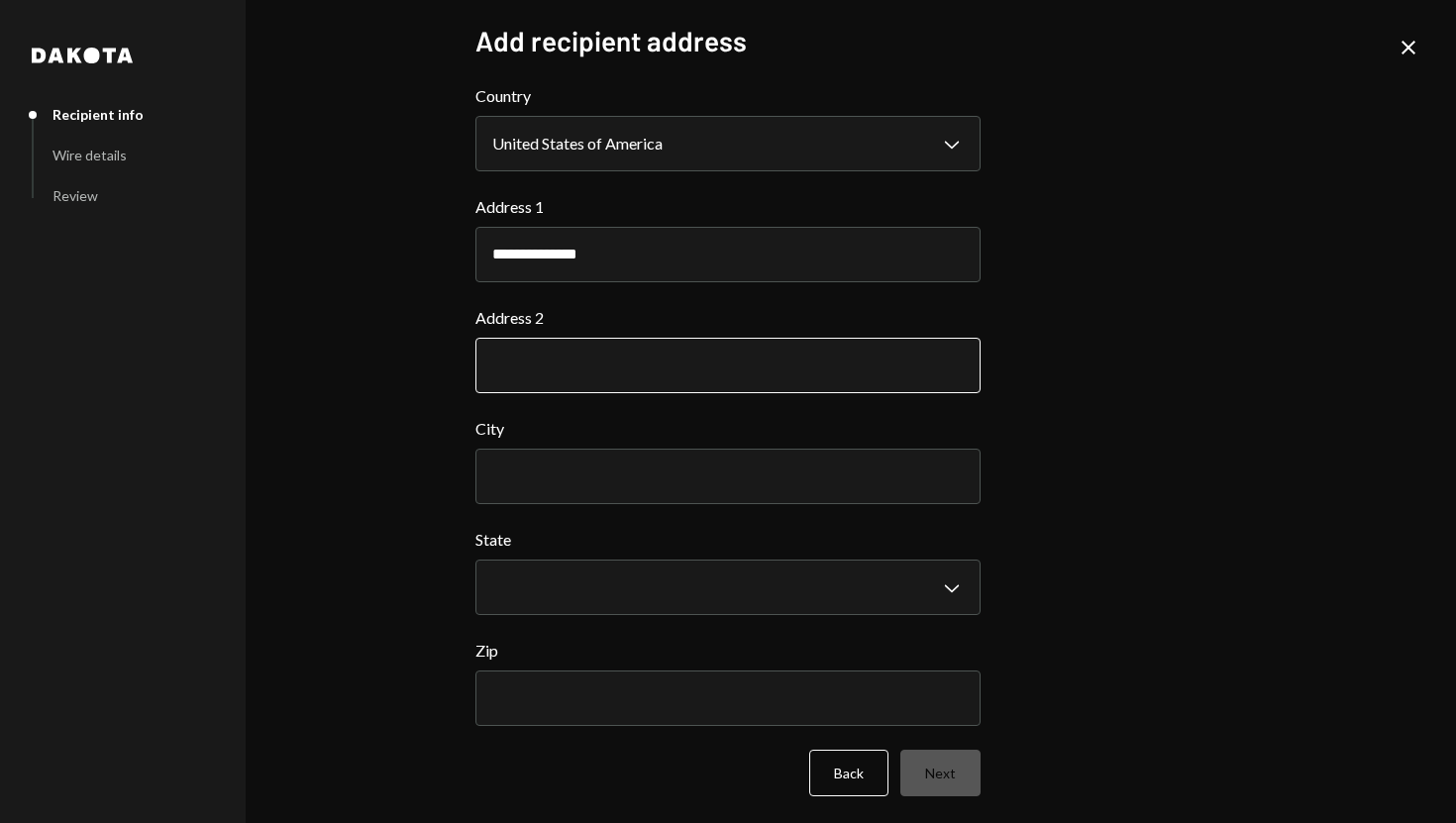 click on "Address 2" at bounding box center [728, 365] 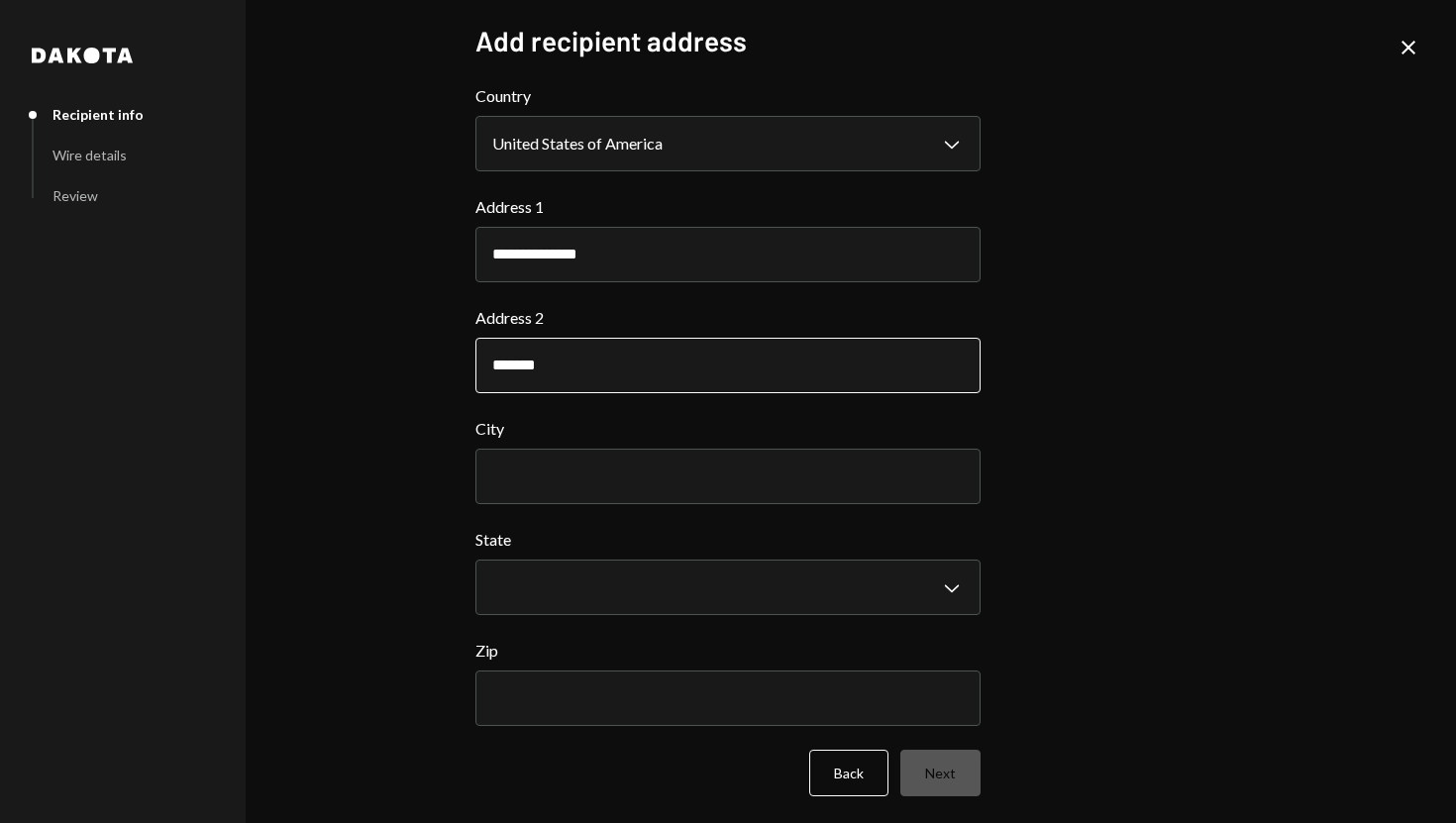 type on "*******" 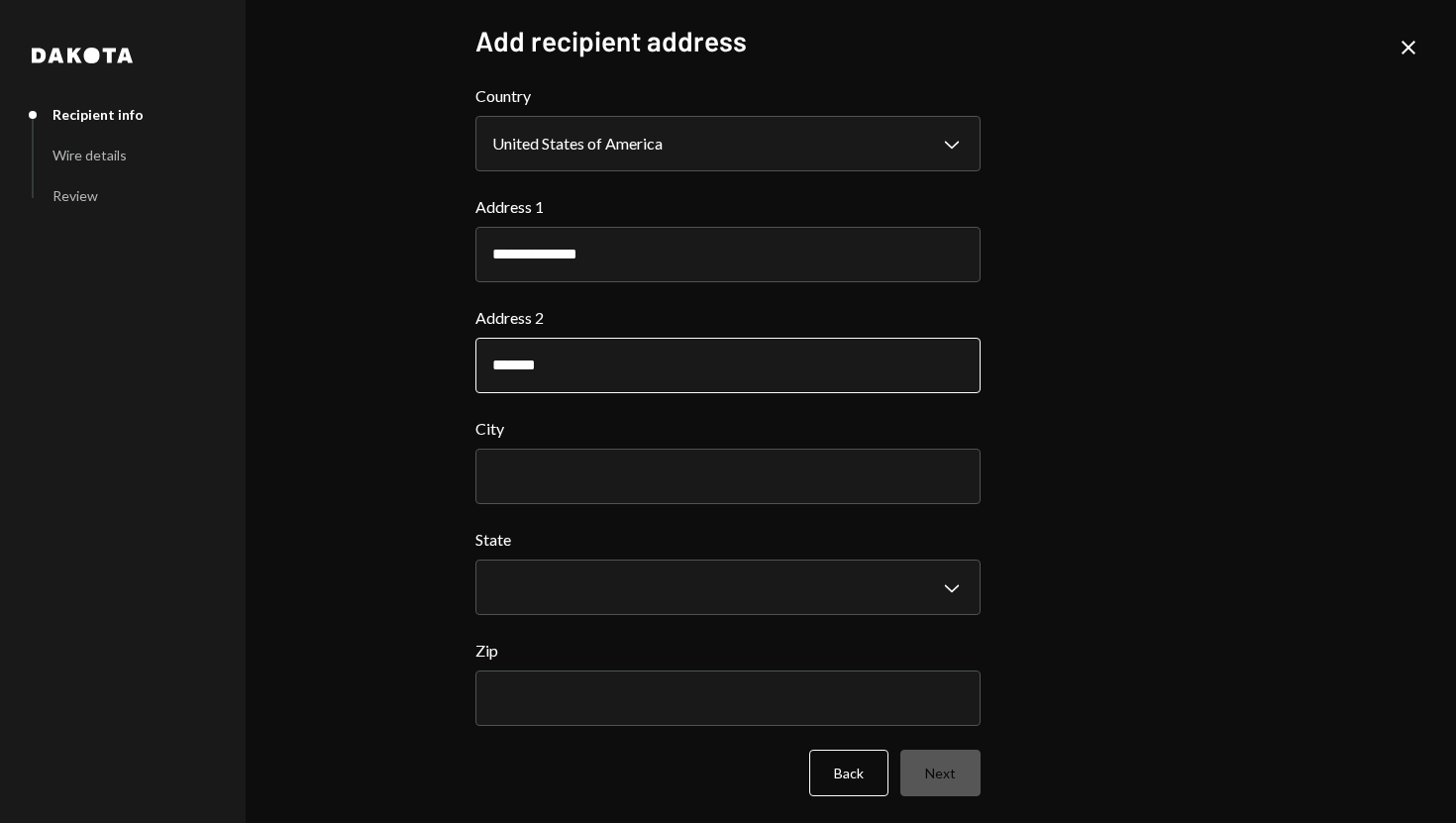 click on "*******" at bounding box center (728, 365) 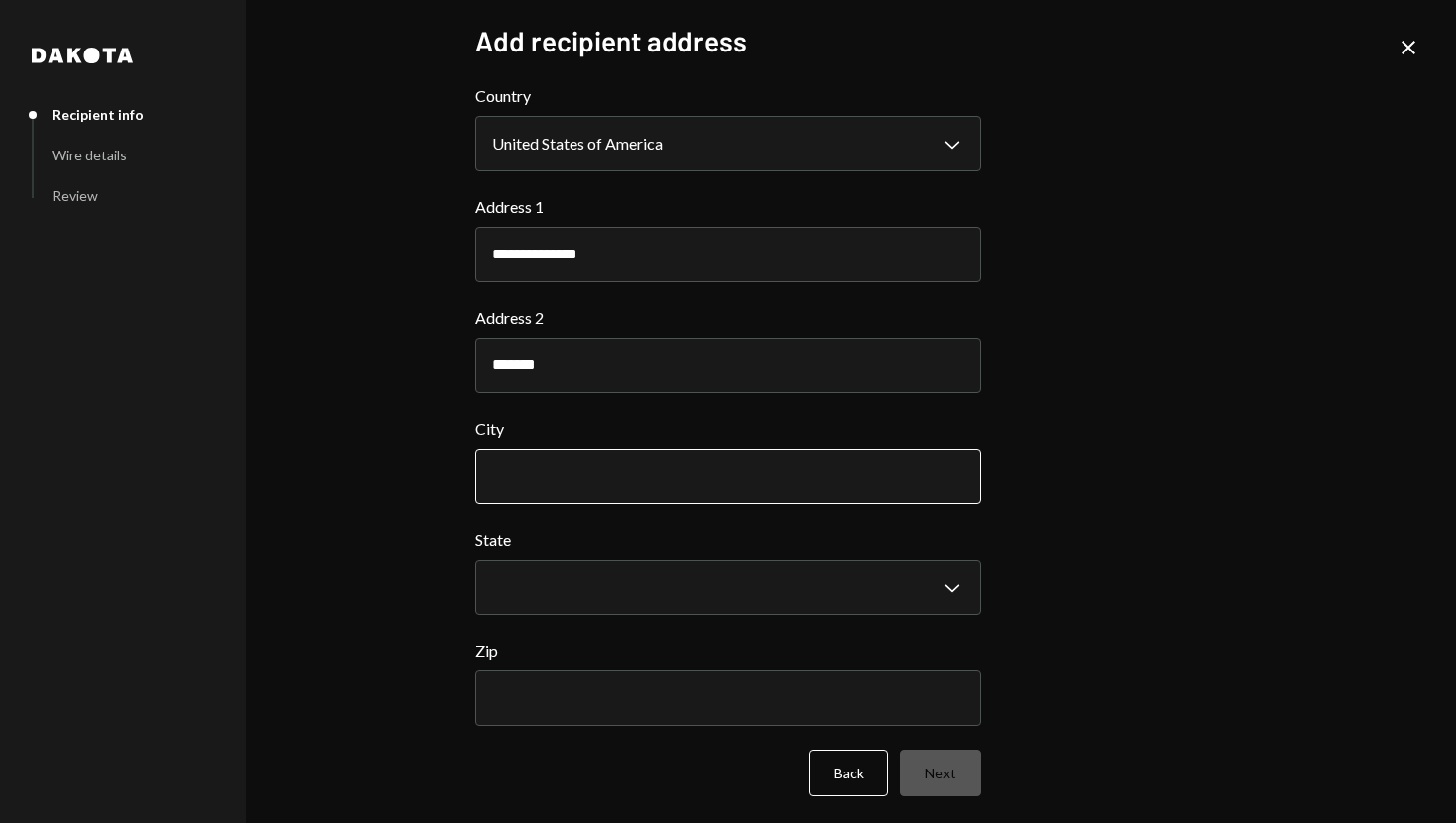 click on "City" at bounding box center (728, 476) 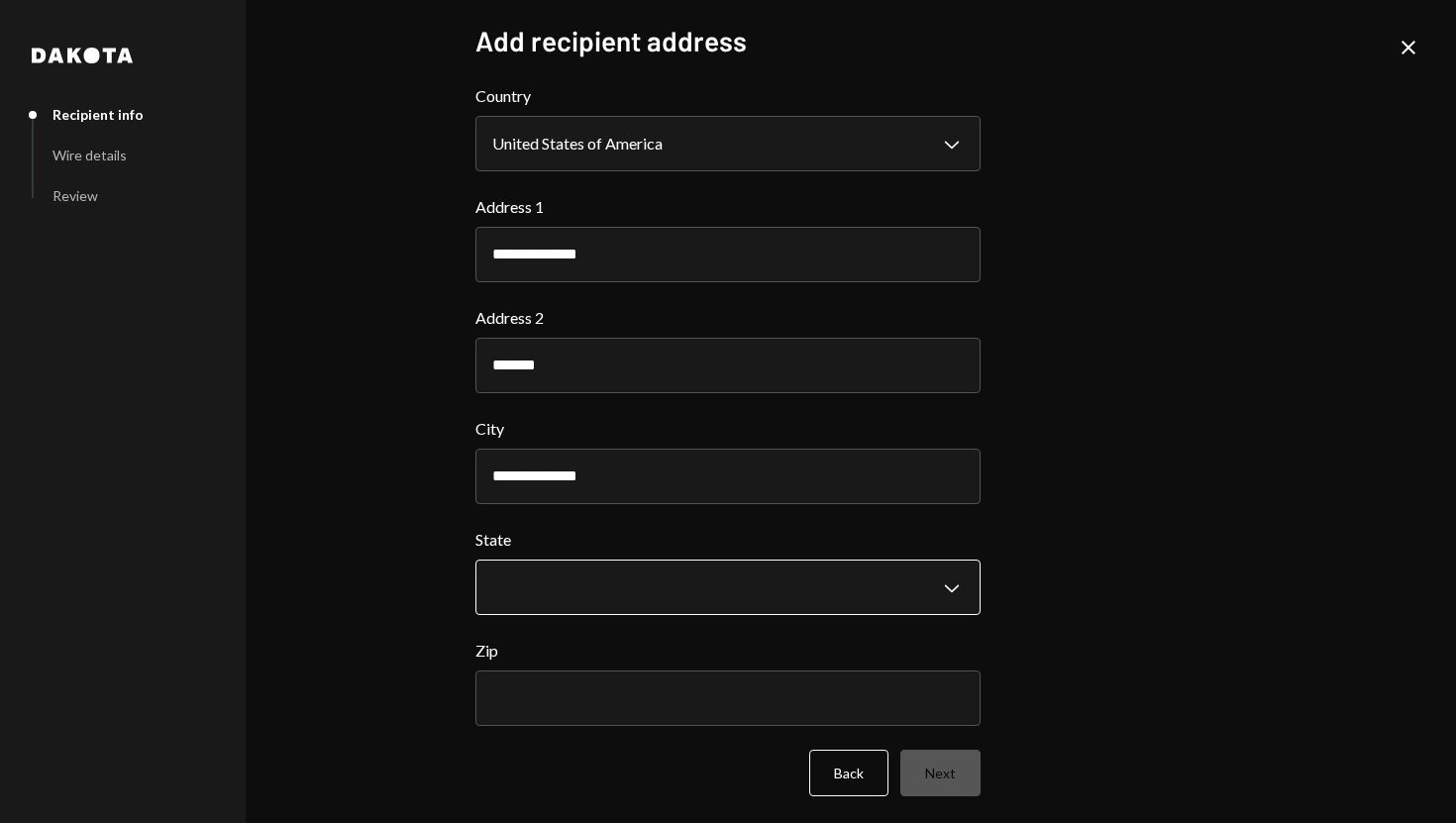 type on "**********" 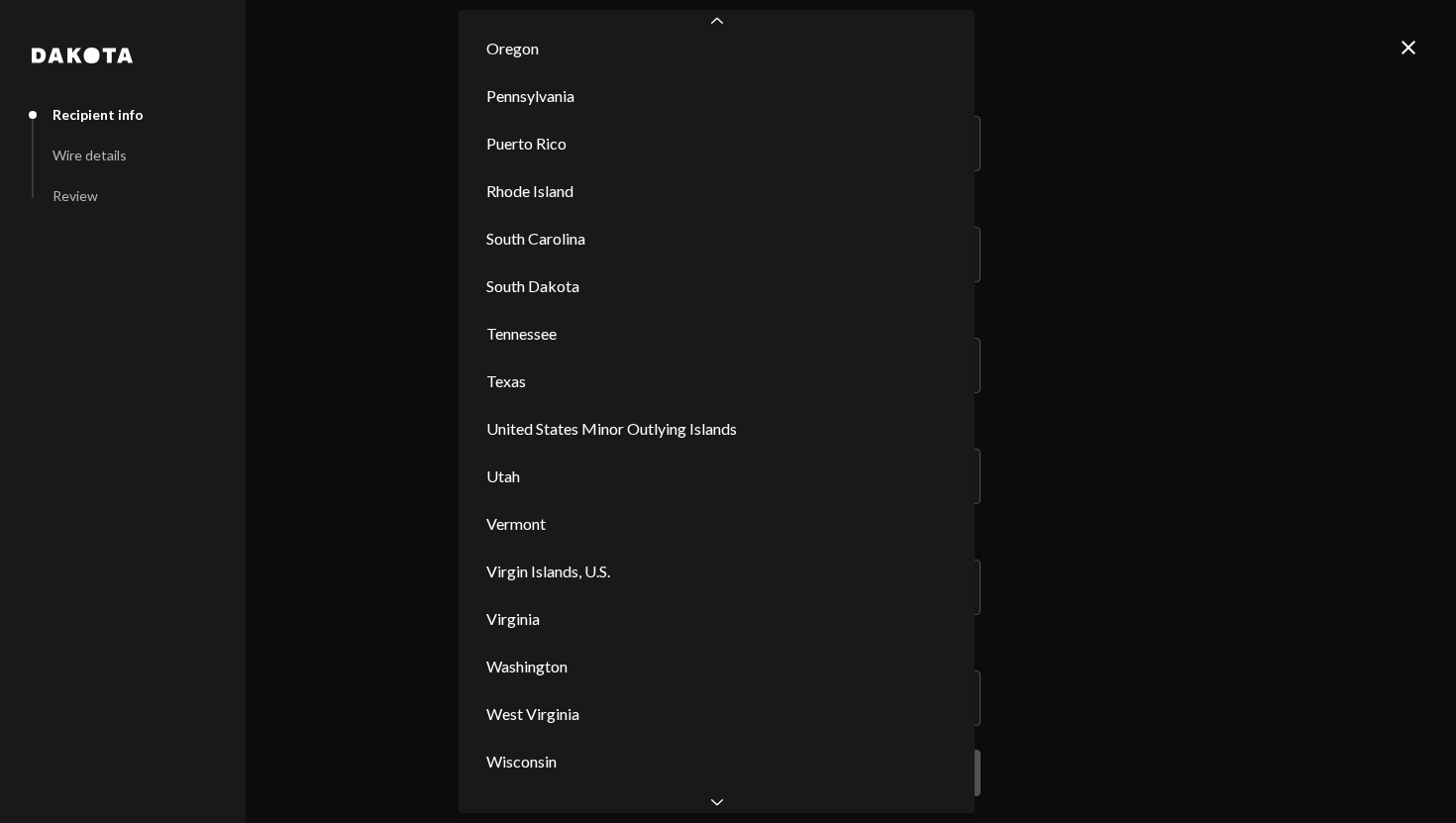 scroll, scrollTop: 1946, scrollLeft: 0, axis: vertical 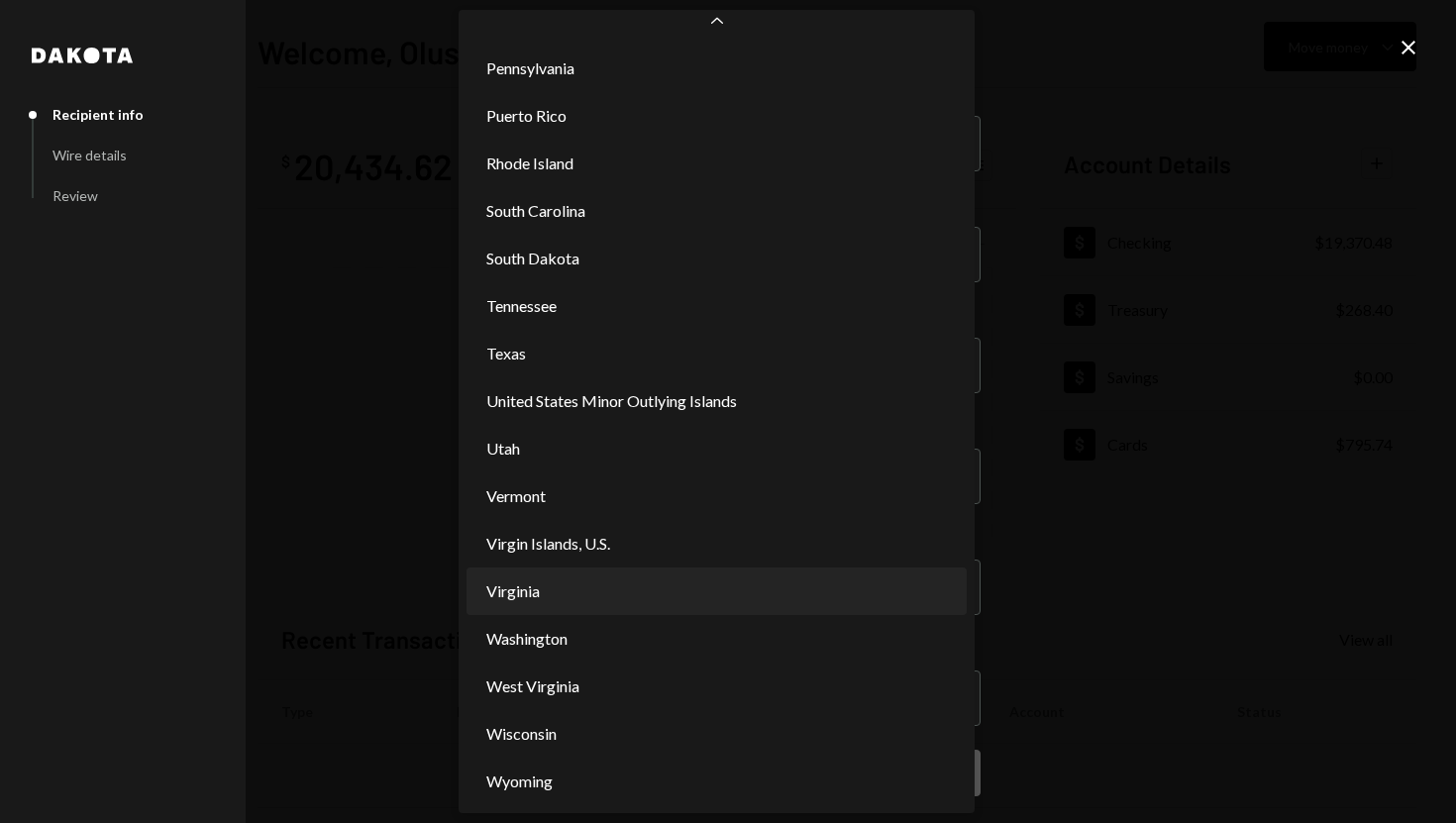 select on "**" 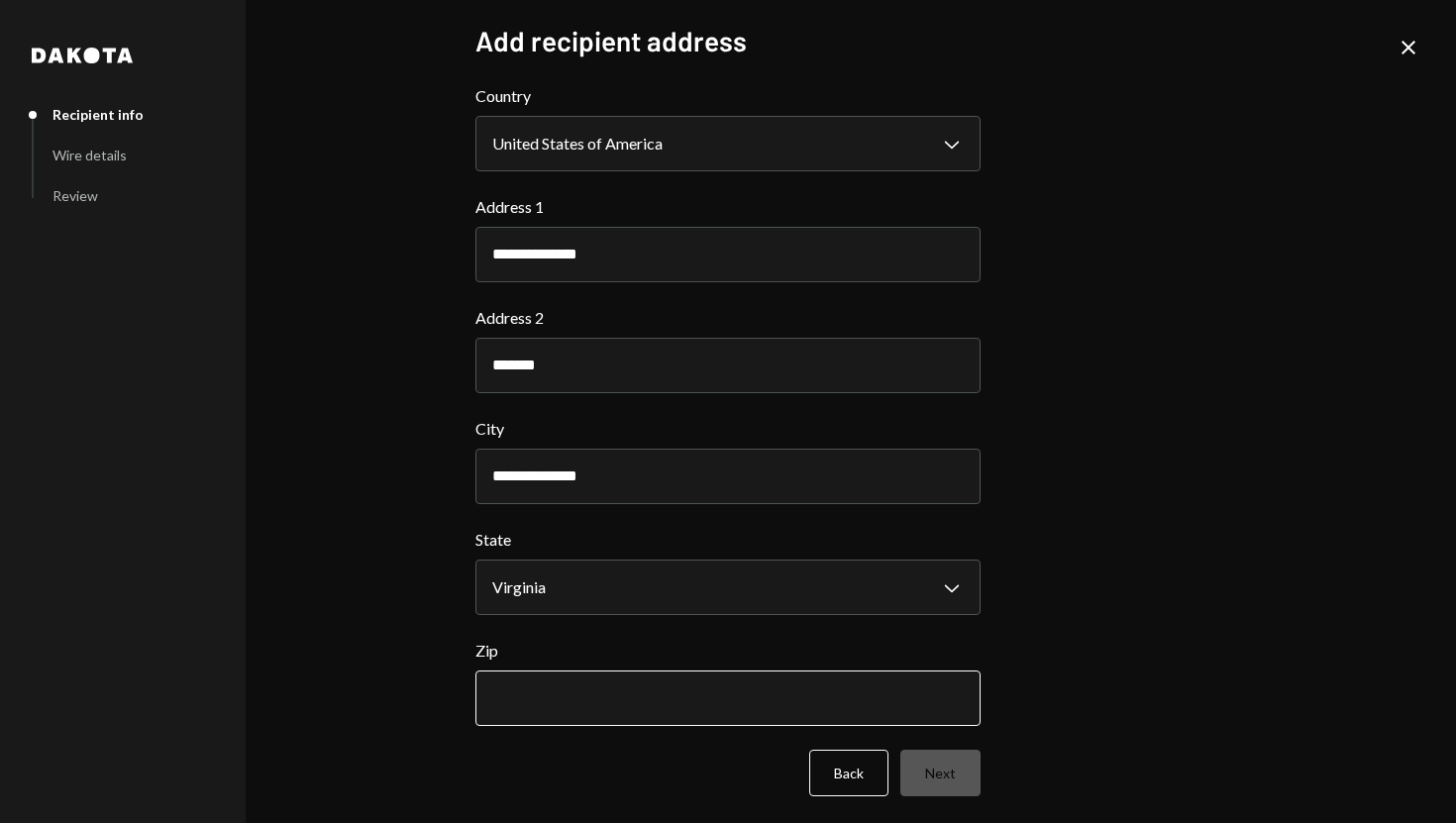 click on "Zip" at bounding box center (728, 698) 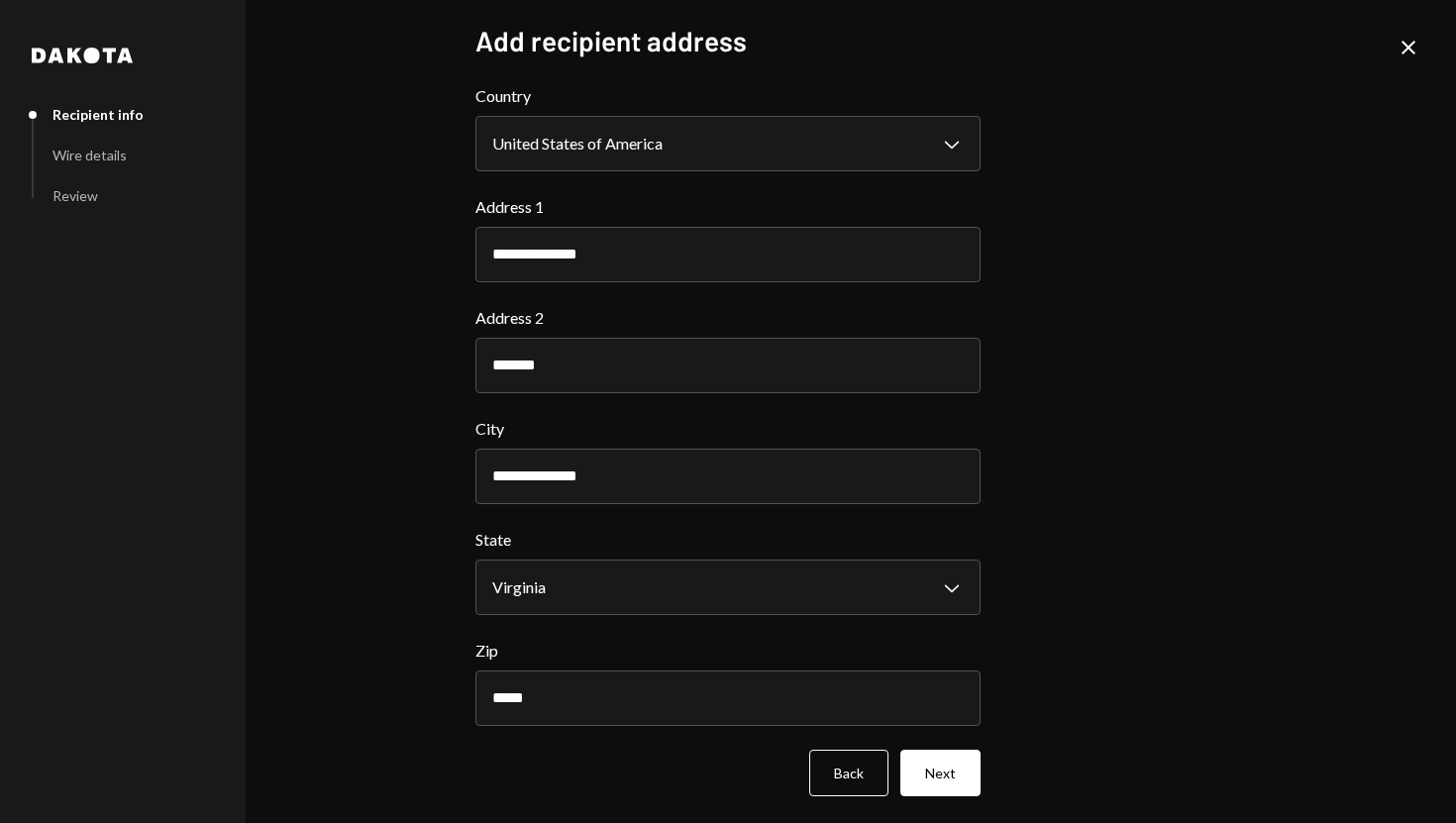 type on "*****" 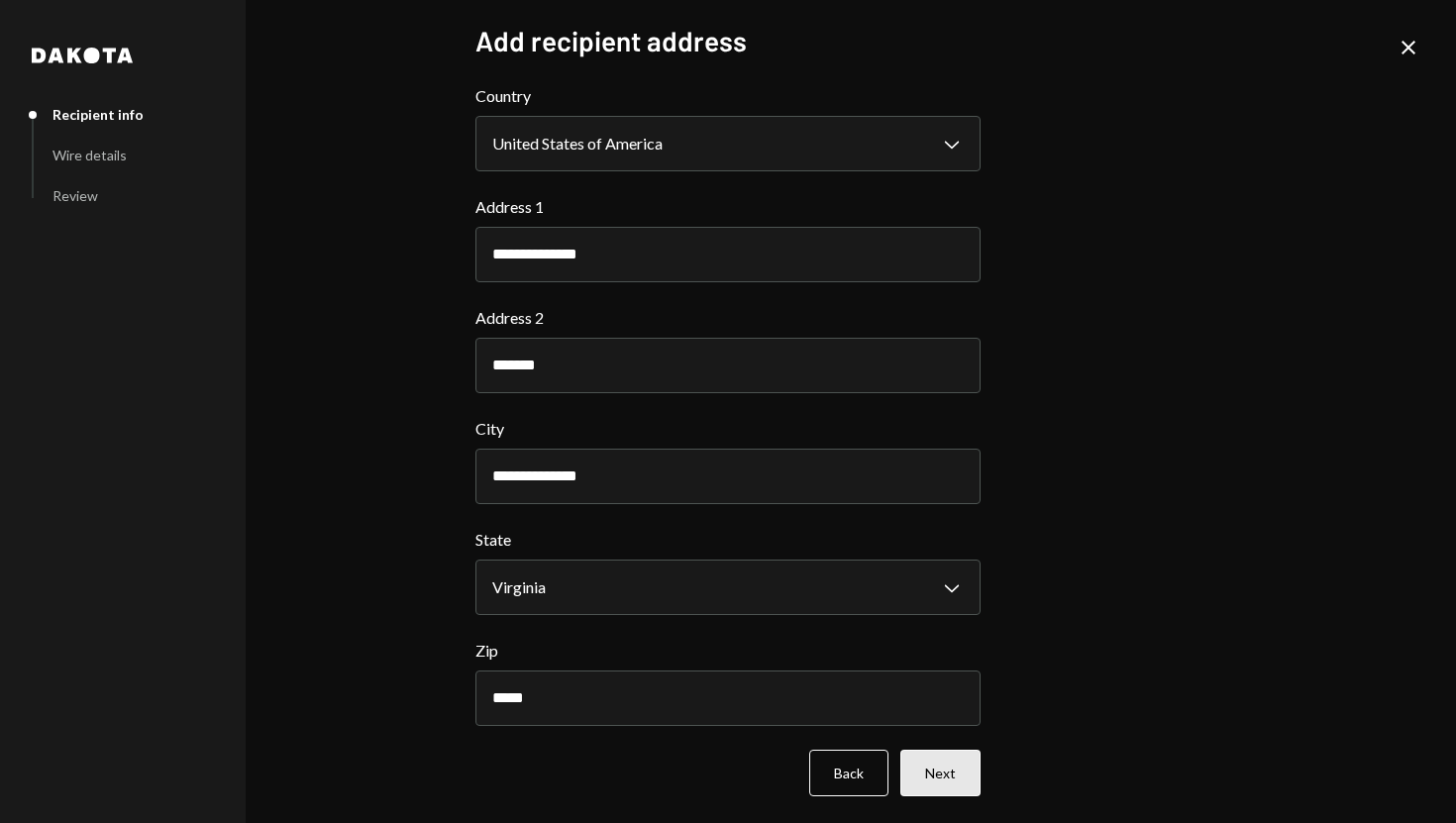 click on "Next" at bounding box center (940, 772) 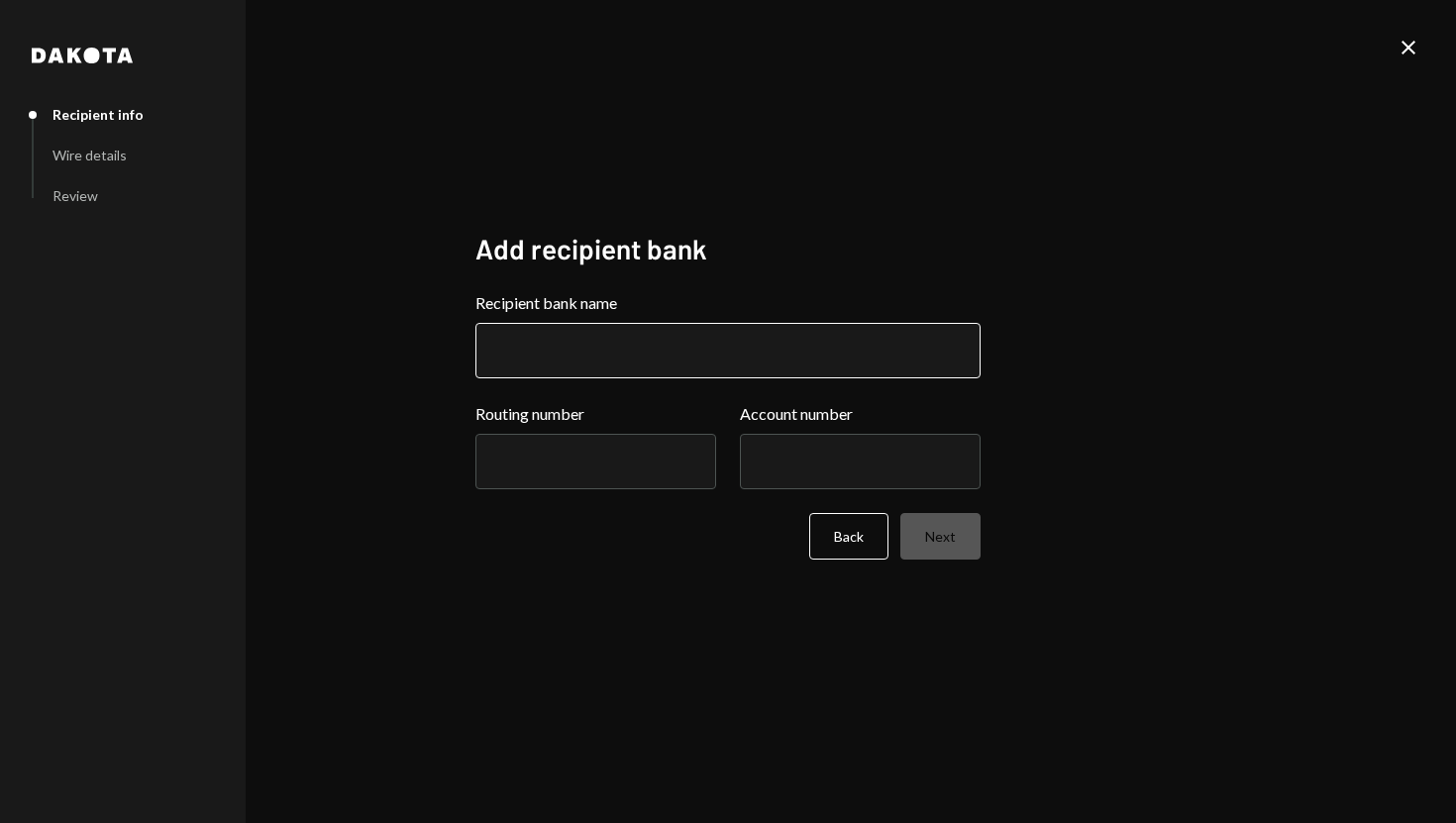 click on "Recipient bank name" at bounding box center [728, 351] 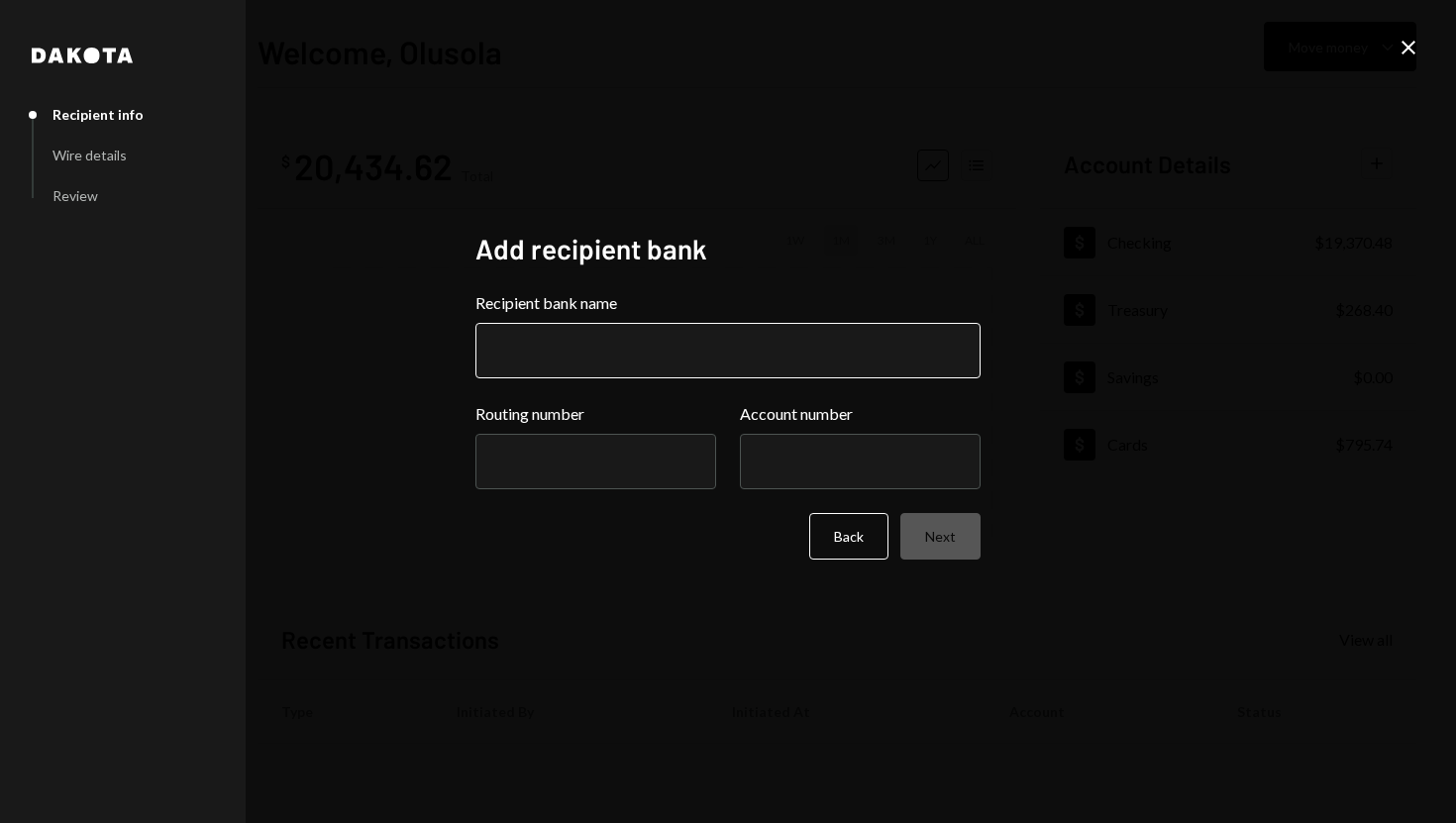 paste on "**********" 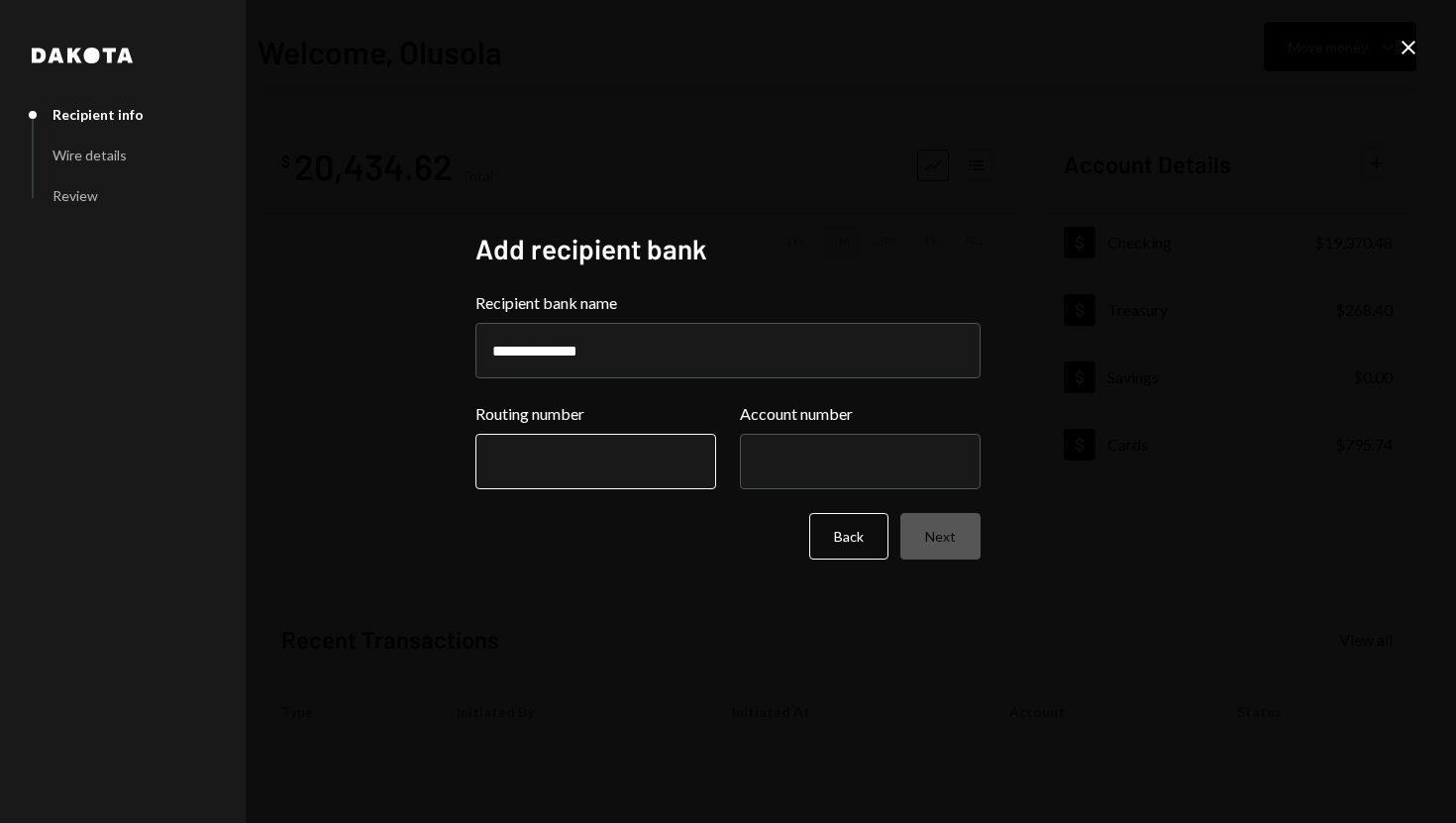 type on "**********" 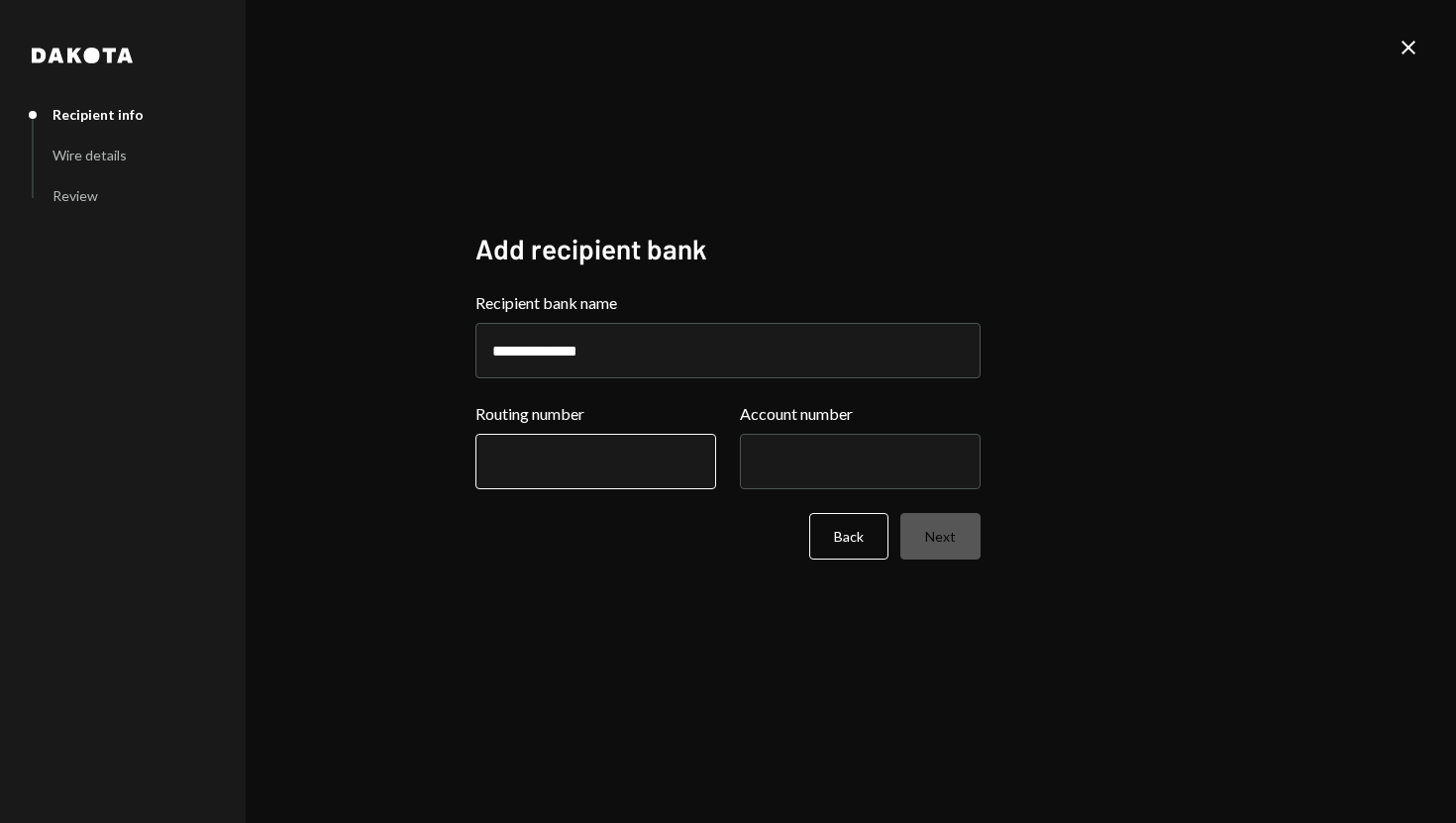click on "Routing number" at bounding box center [595, 462] 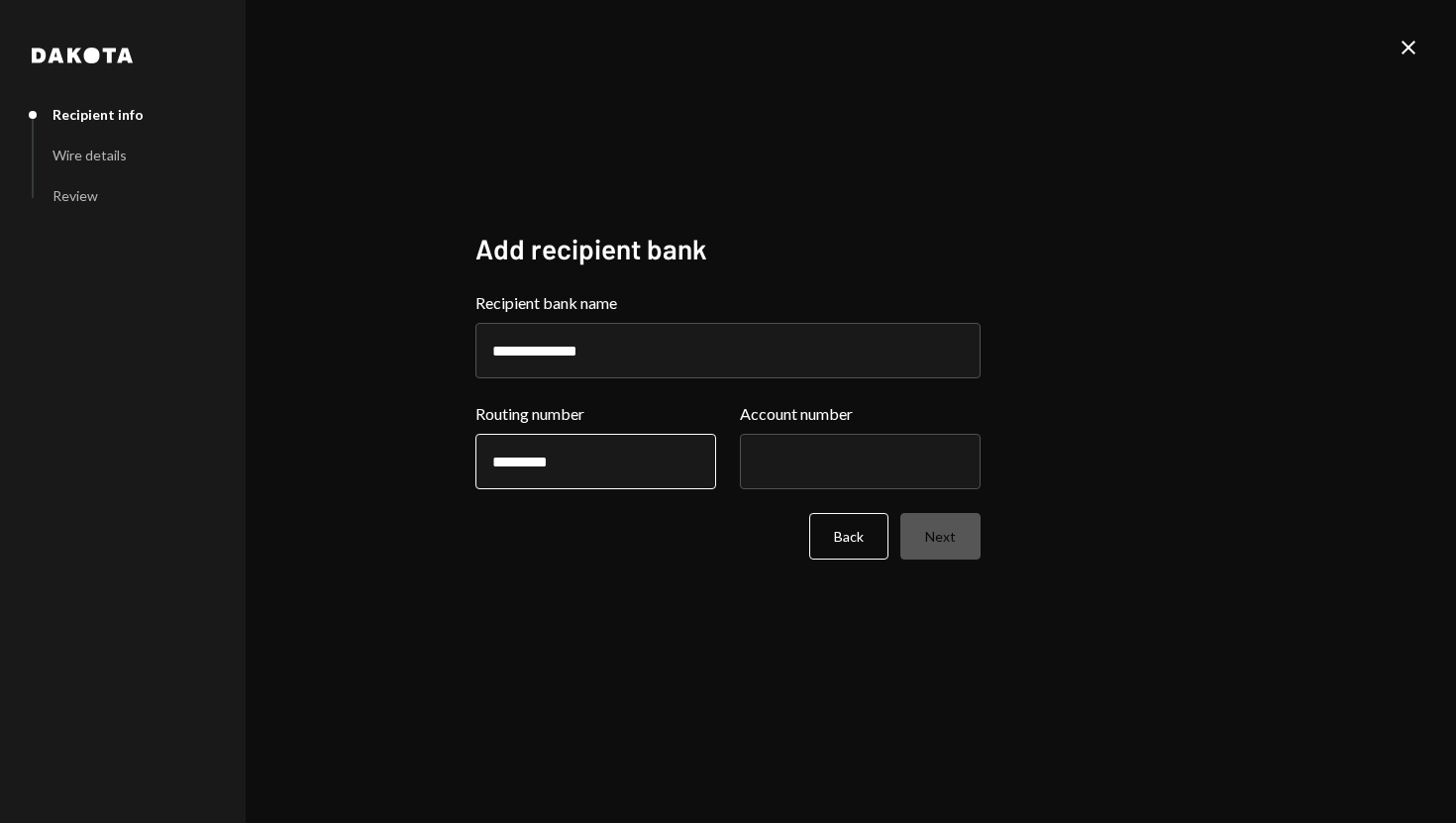 type on "*********" 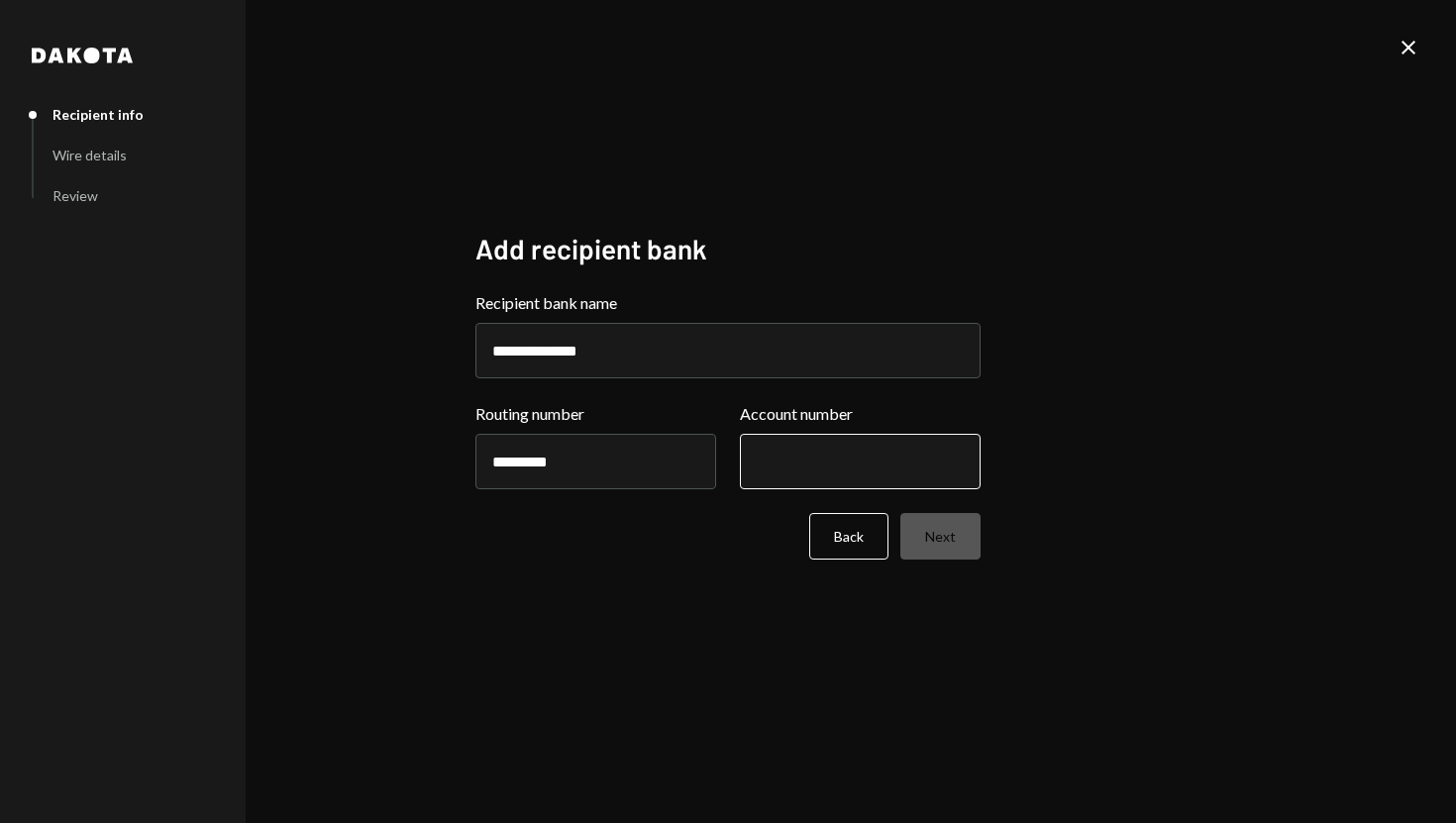 click on "Account number" at bounding box center [860, 462] 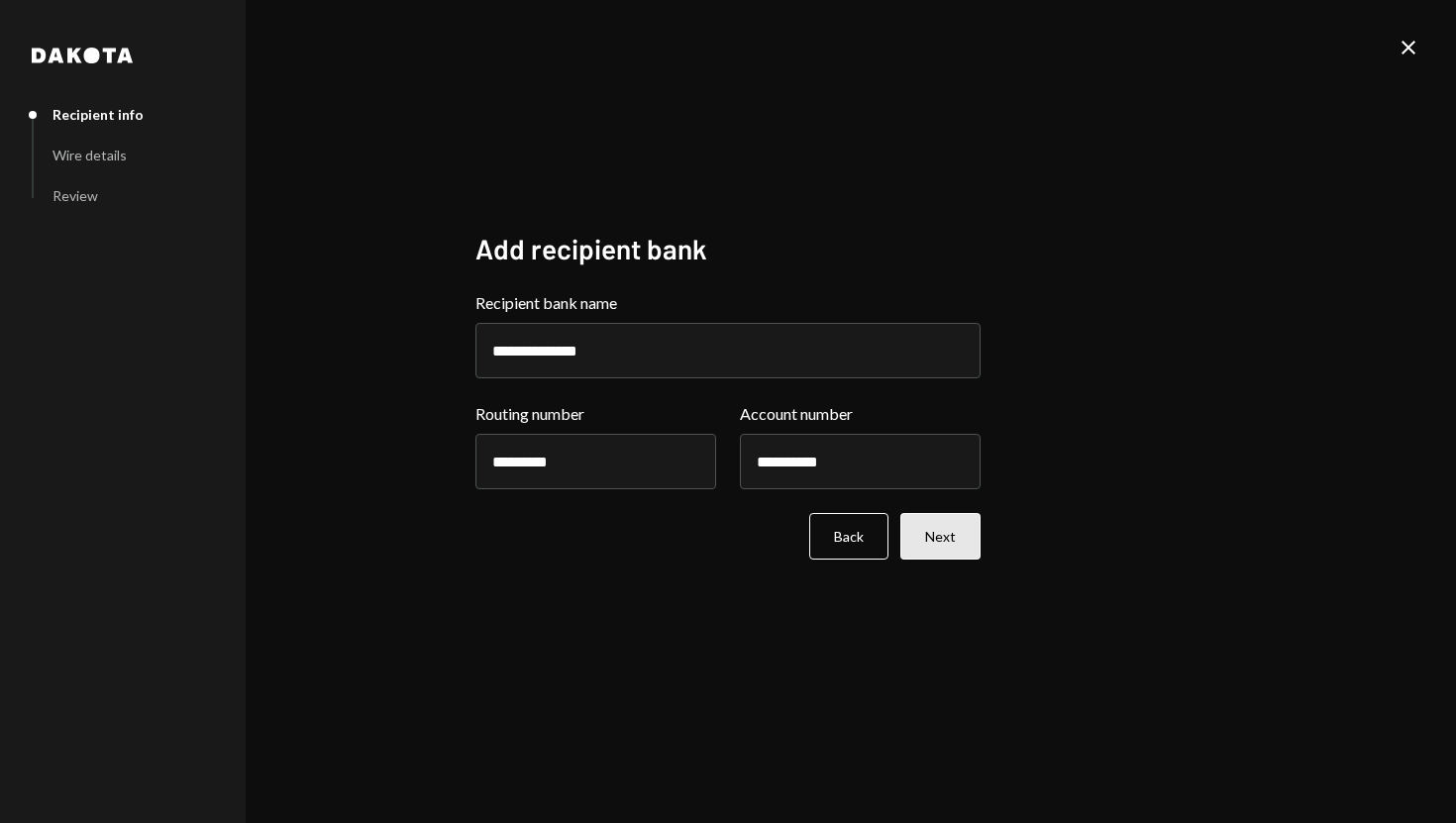 type on "**********" 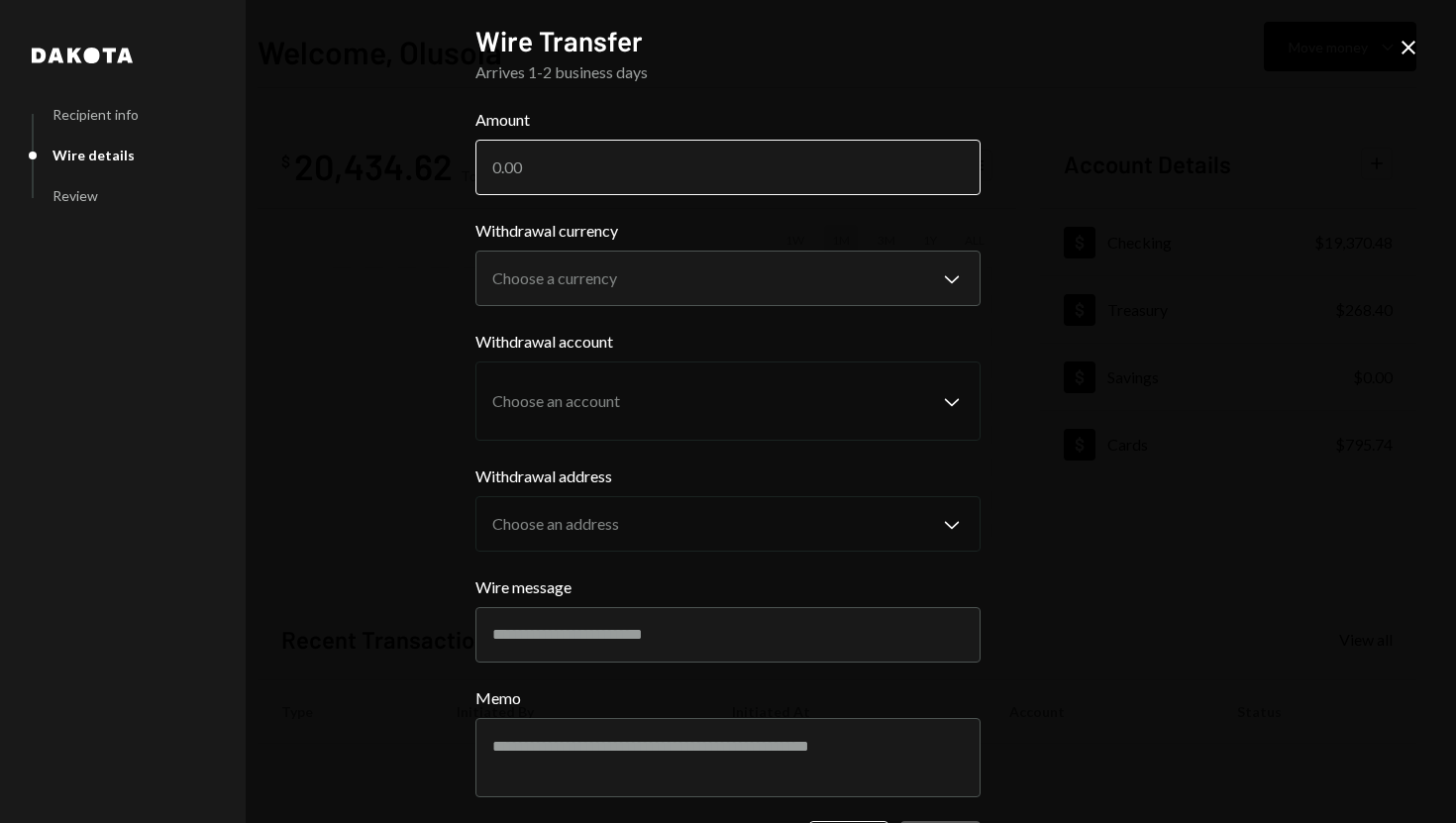 click on "Amount" at bounding box center (728, 167) 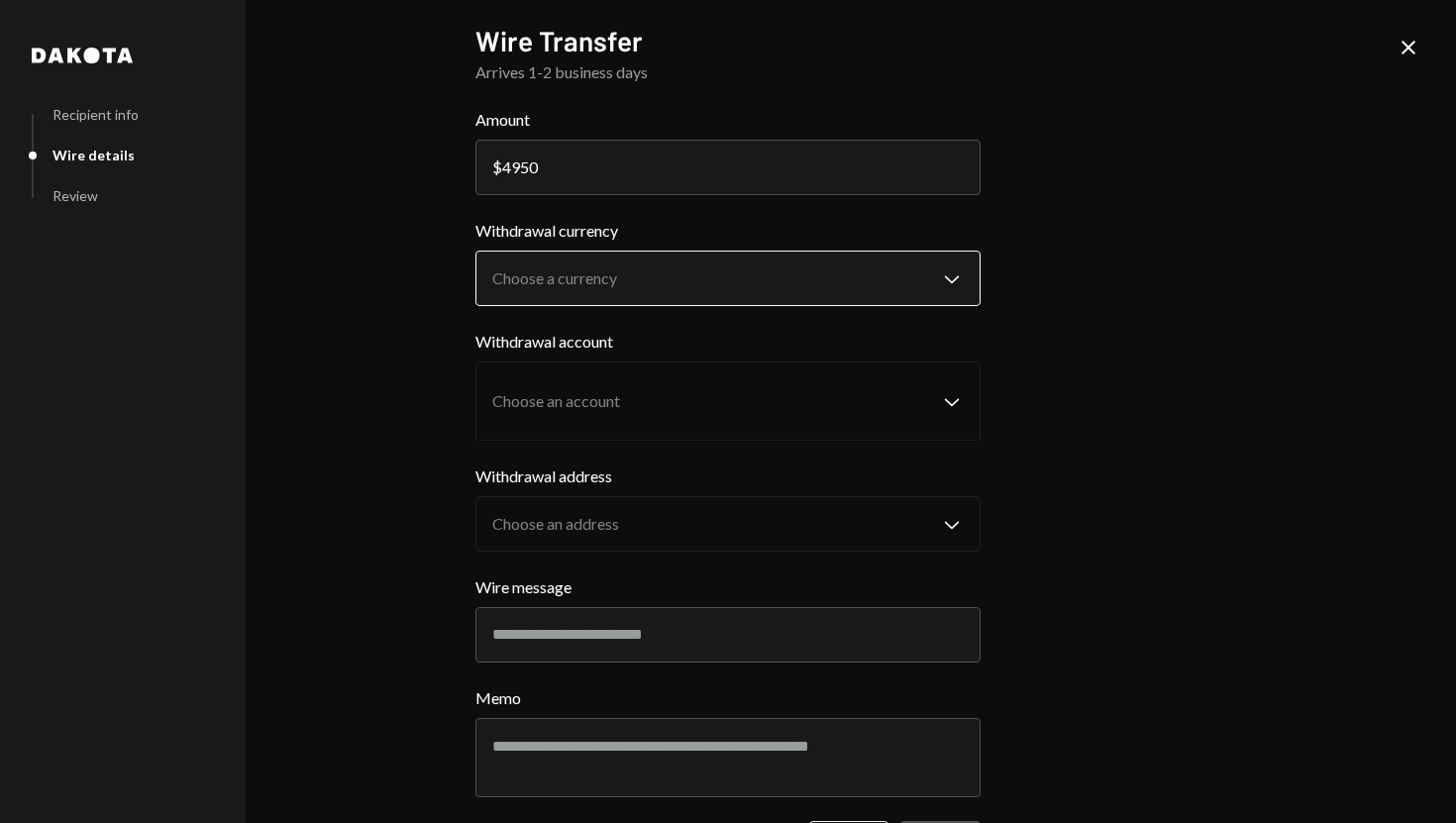 type on "4950" 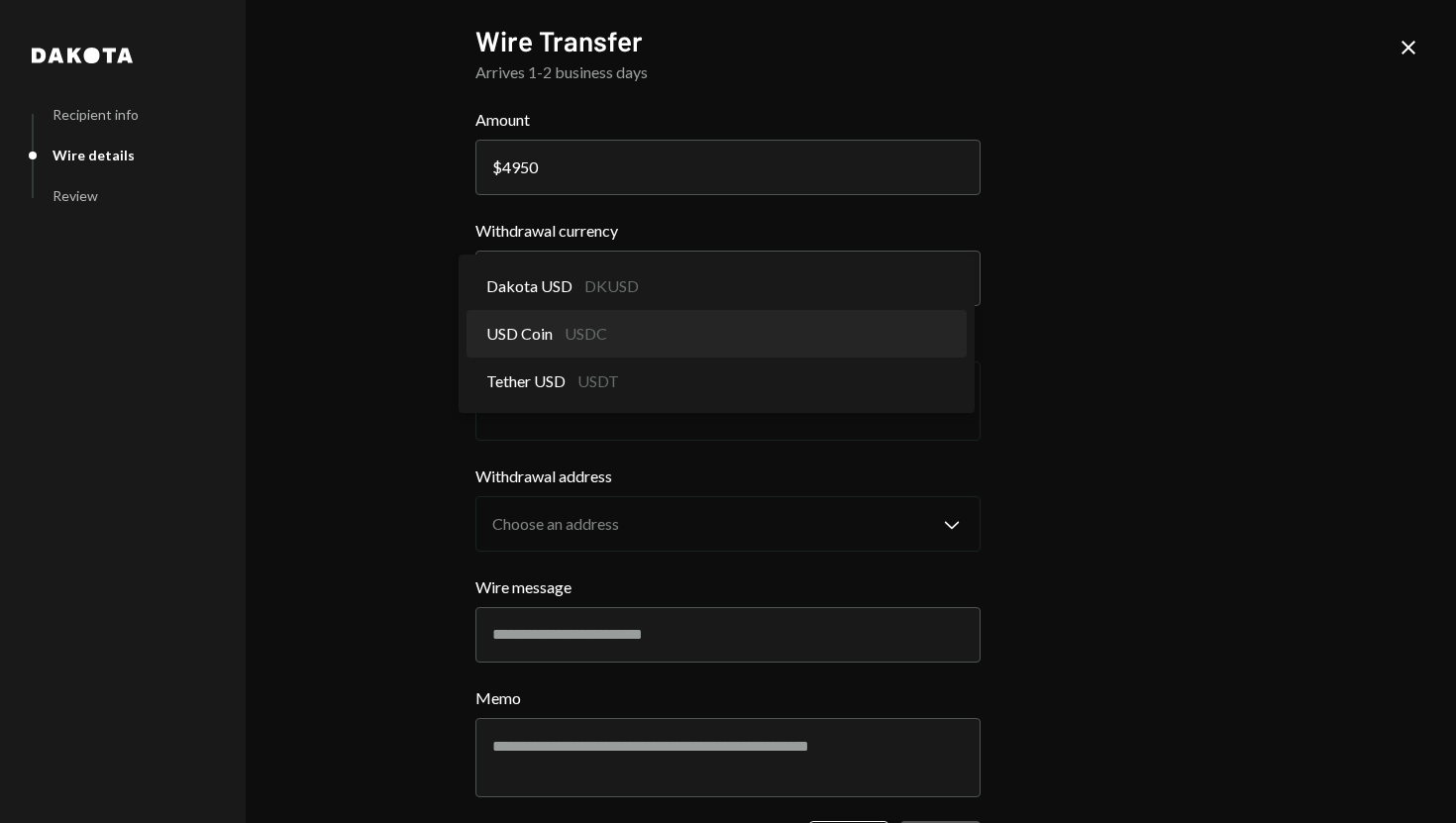 select on "****" 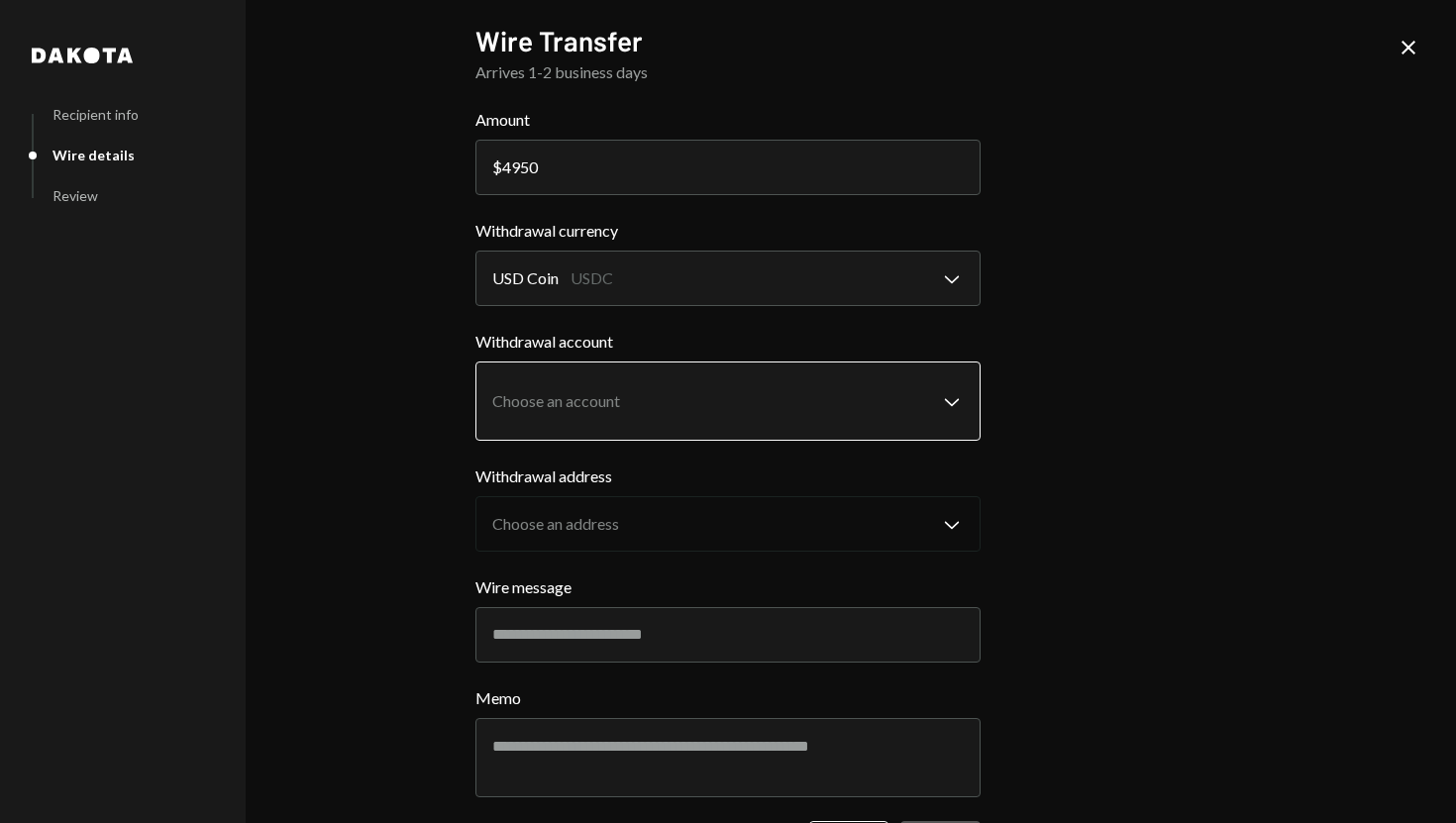 click on "**********" at bounding box center (728, 411) 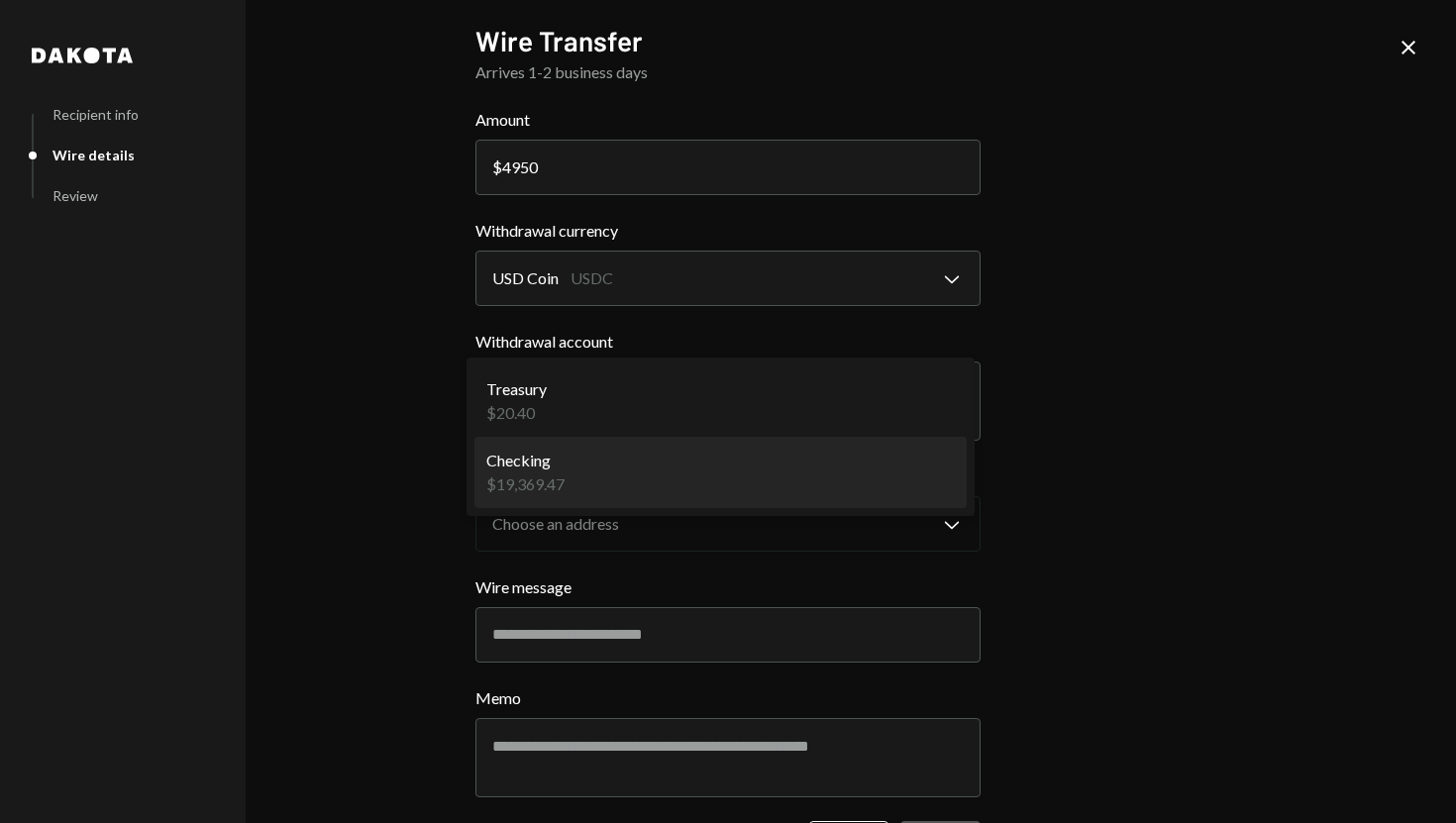 select on "**********" 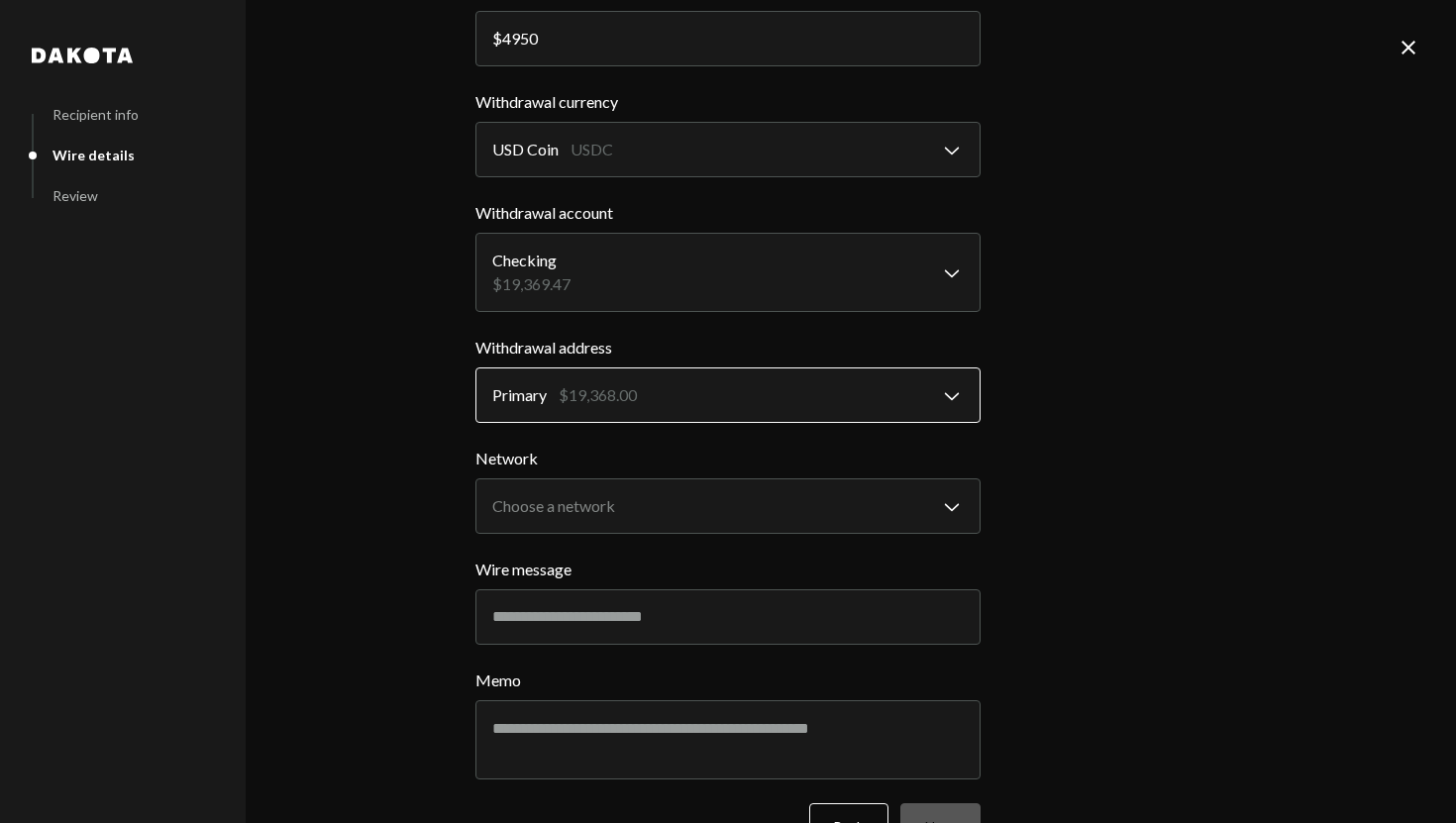 scroll, scrollTop: 165, scrollLeft: 0, axis: vertical 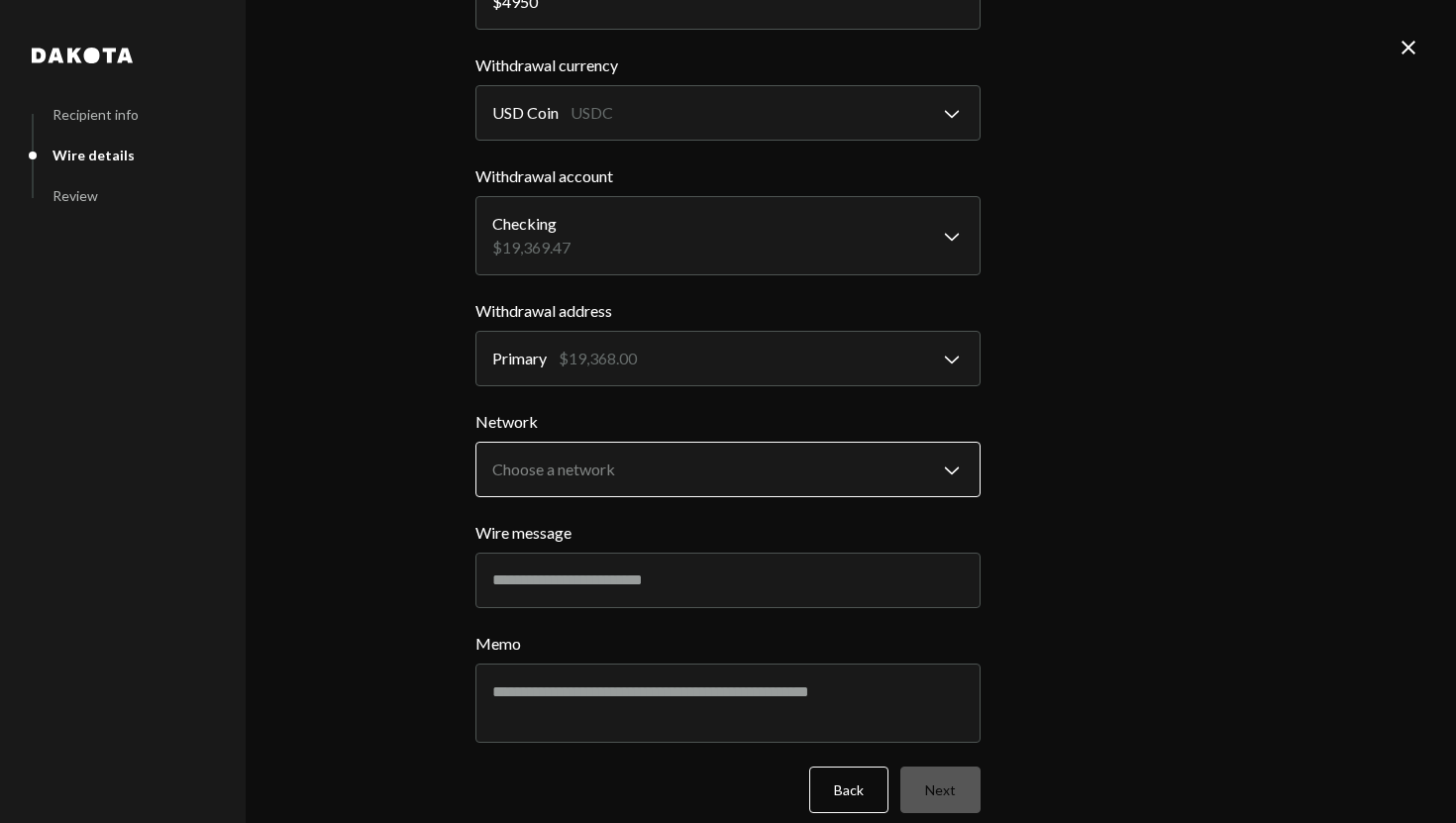 click on "**********" at bounding box center [728, 411] 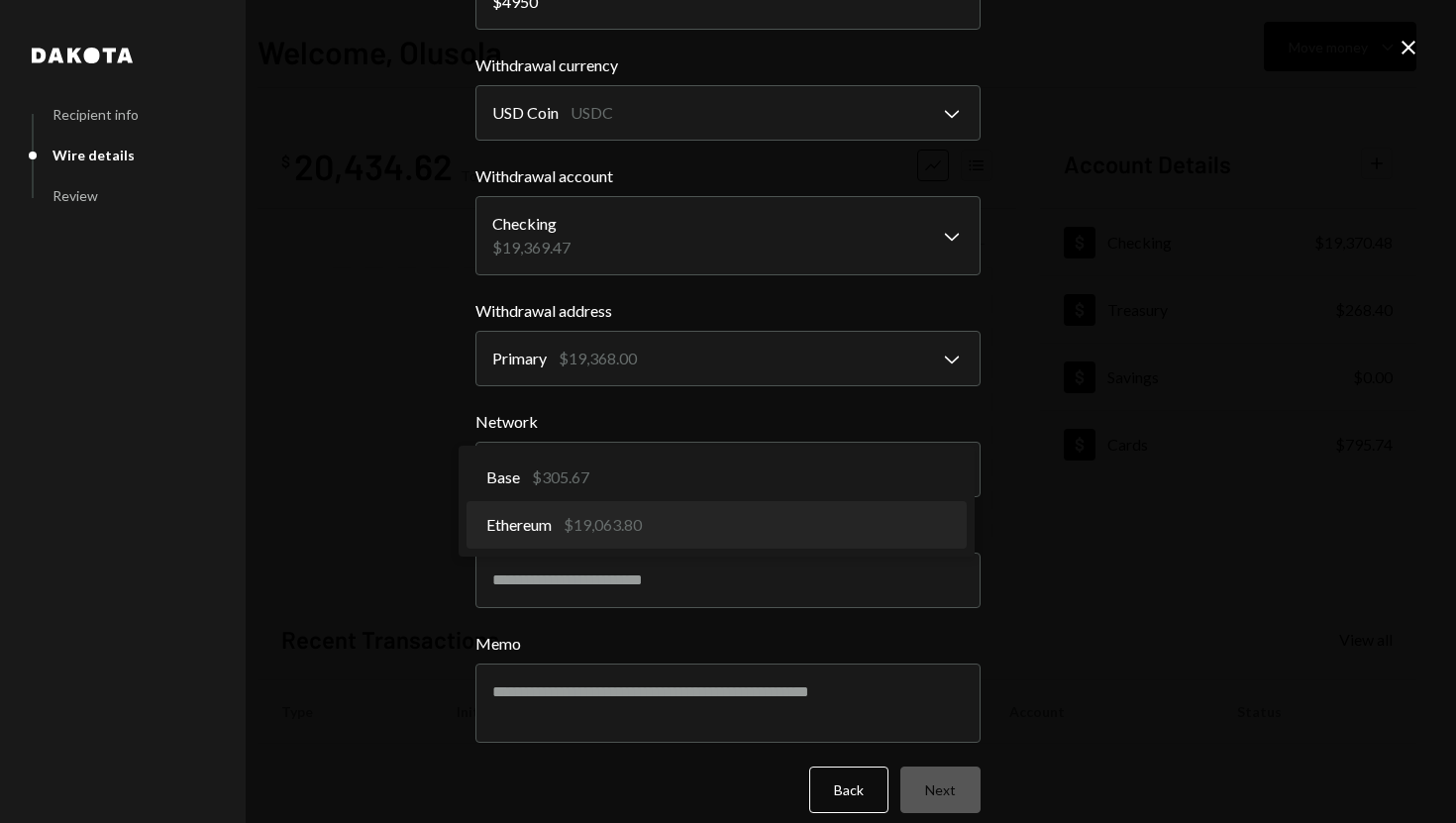 select on "**********" 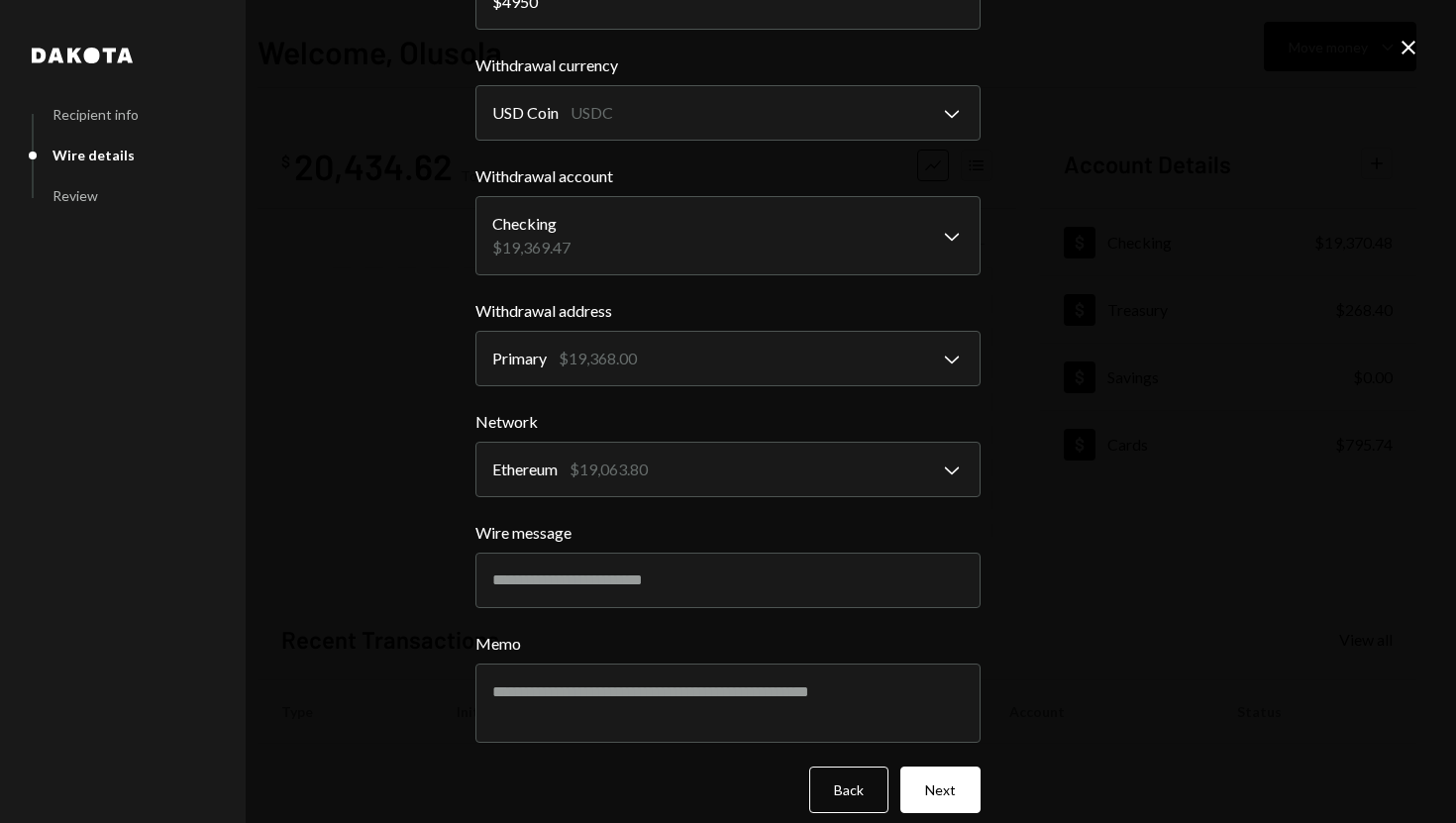 scroll, scrollTop: 186, scrollLeft: 0, axis: vertical 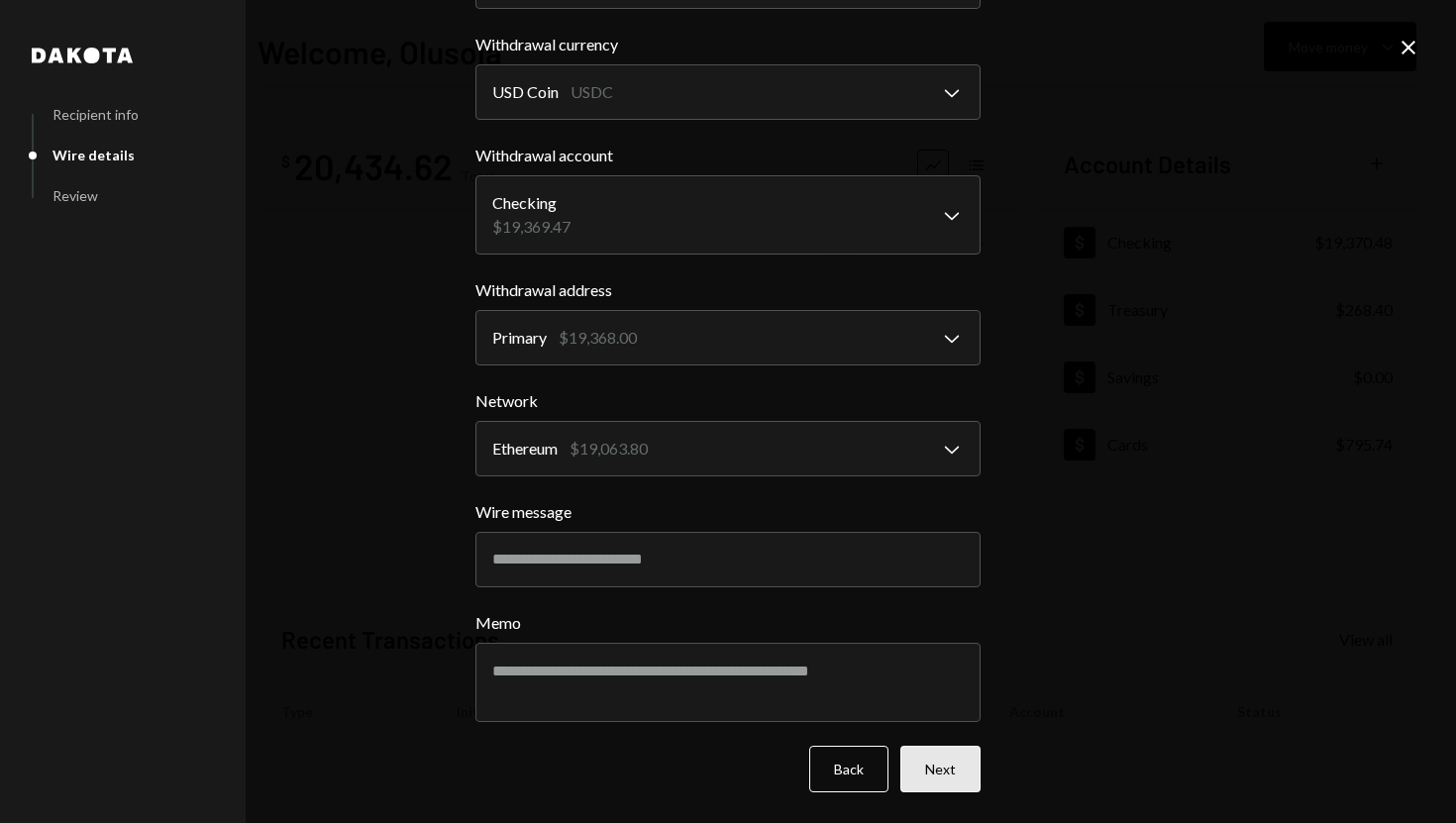 click on "Next" at bounding box center [940, 769] 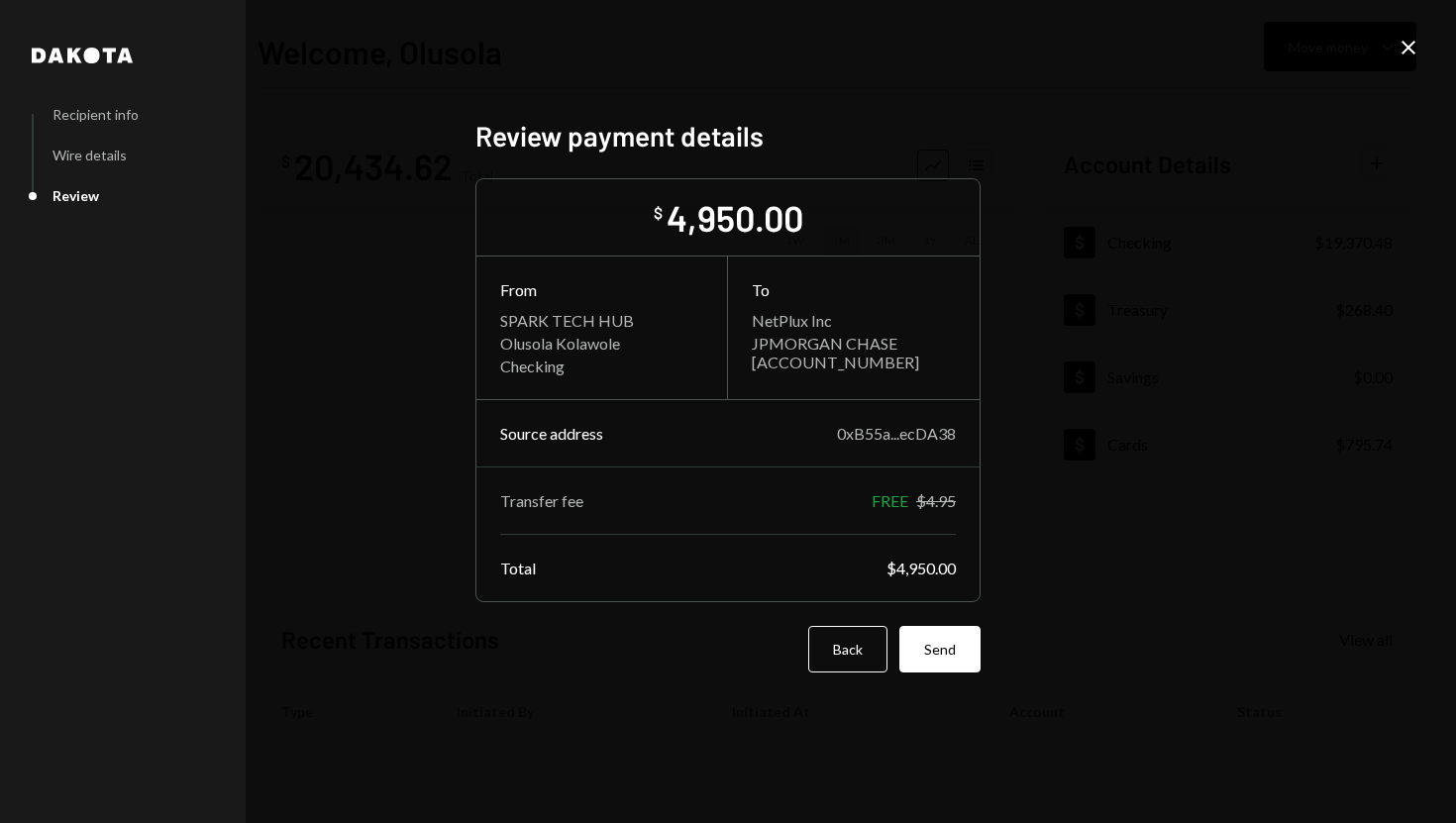 scroll, scrollTop: 0, scrollLeft: 0, axis: both 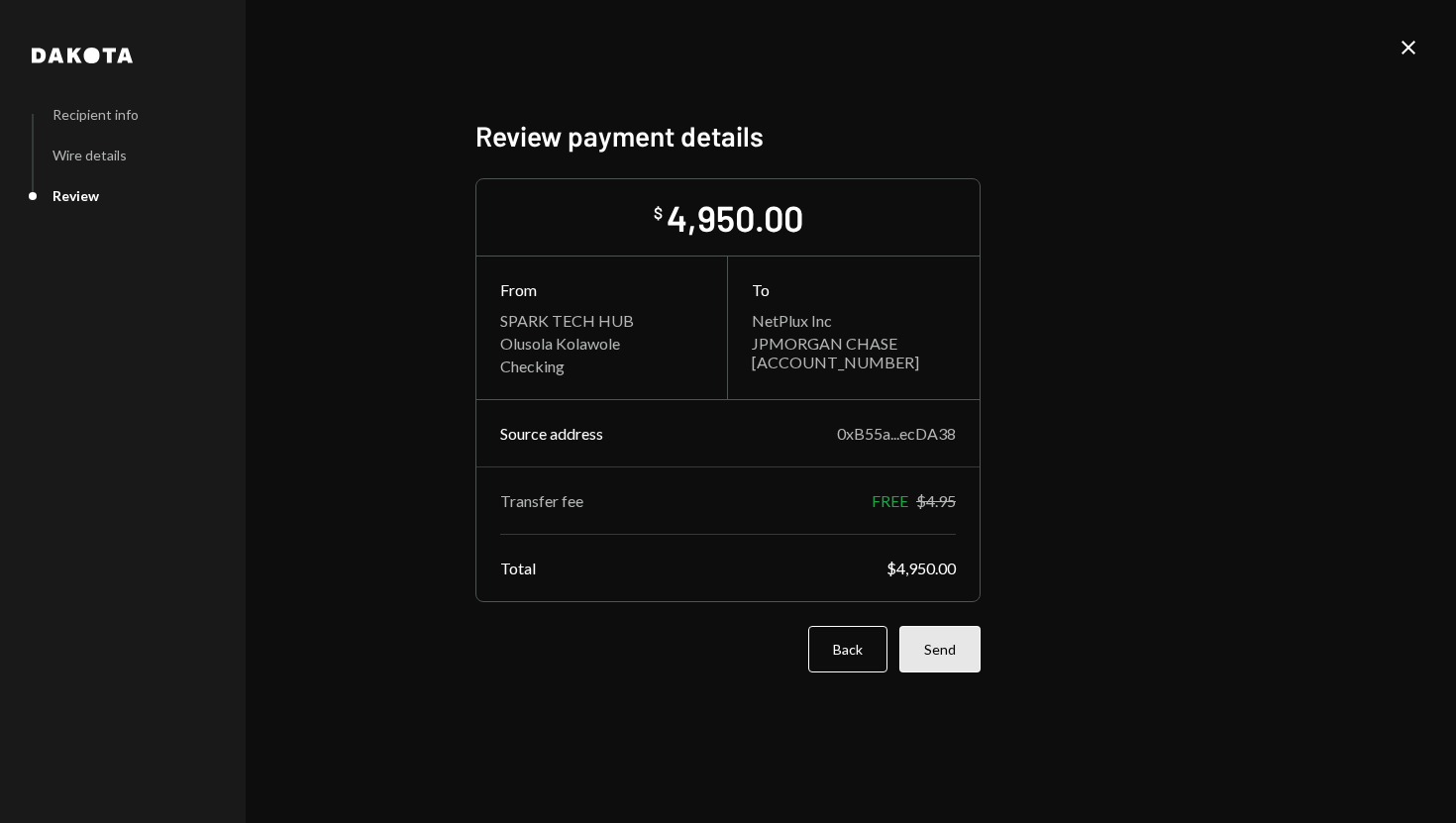 click on "Send" at bounding box center [940, 649] 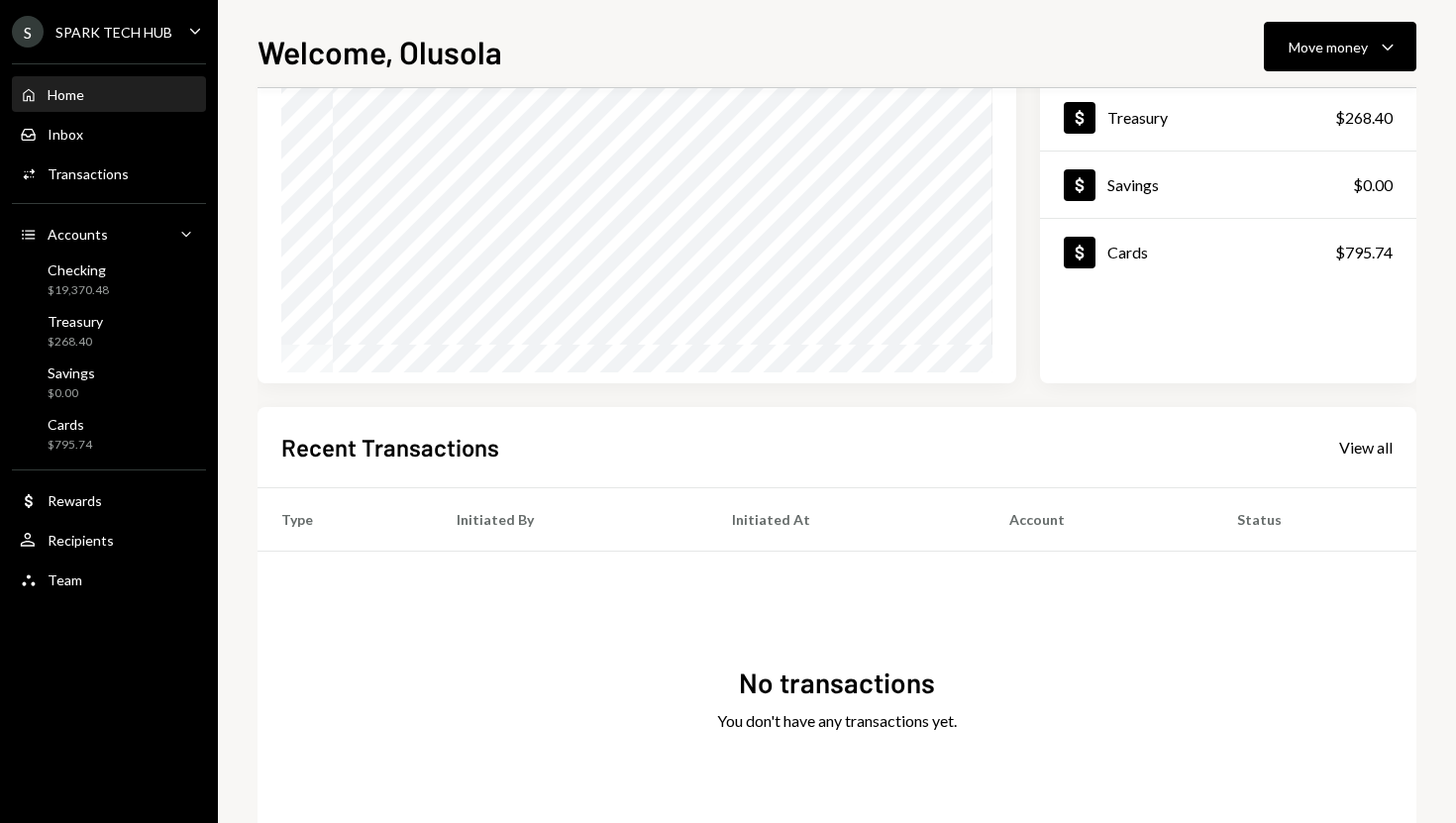 scroll, scrollTop: 258, scrollLeft: 0, axis: vertical 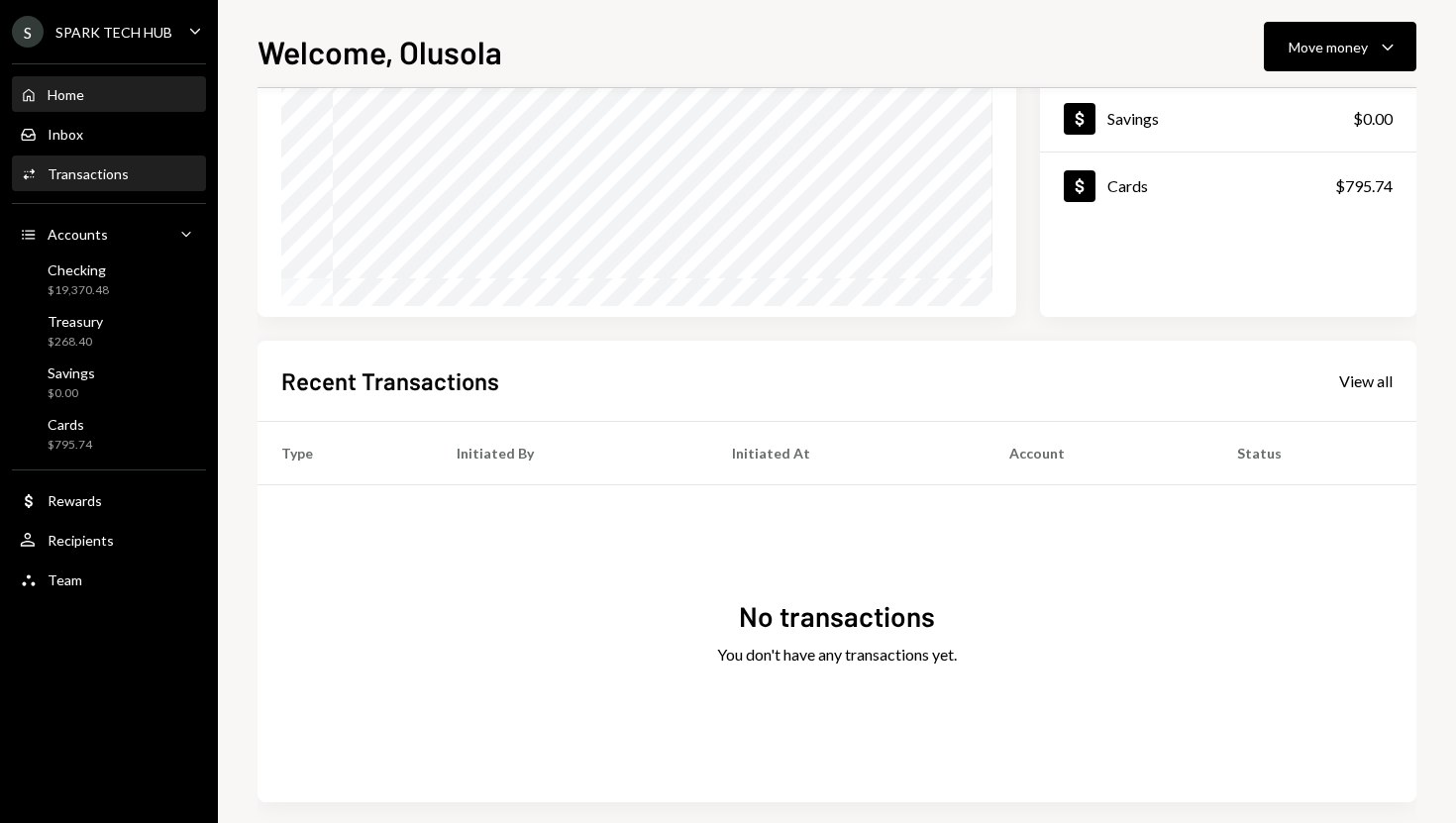 click on "Activities Transactions" at bounding box center (109, 174) 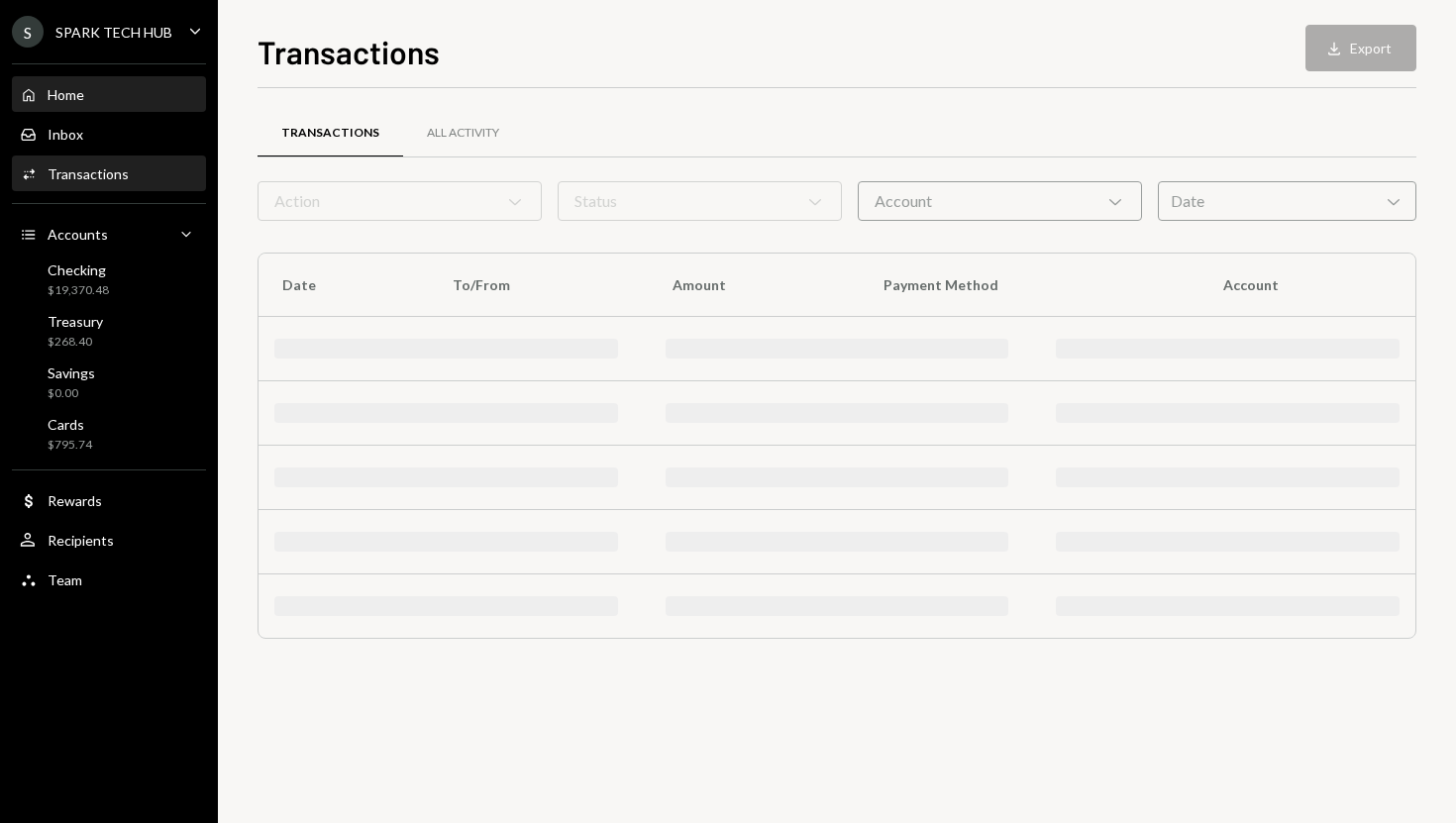 click on "Home Home" at bounding box center [109, 95] 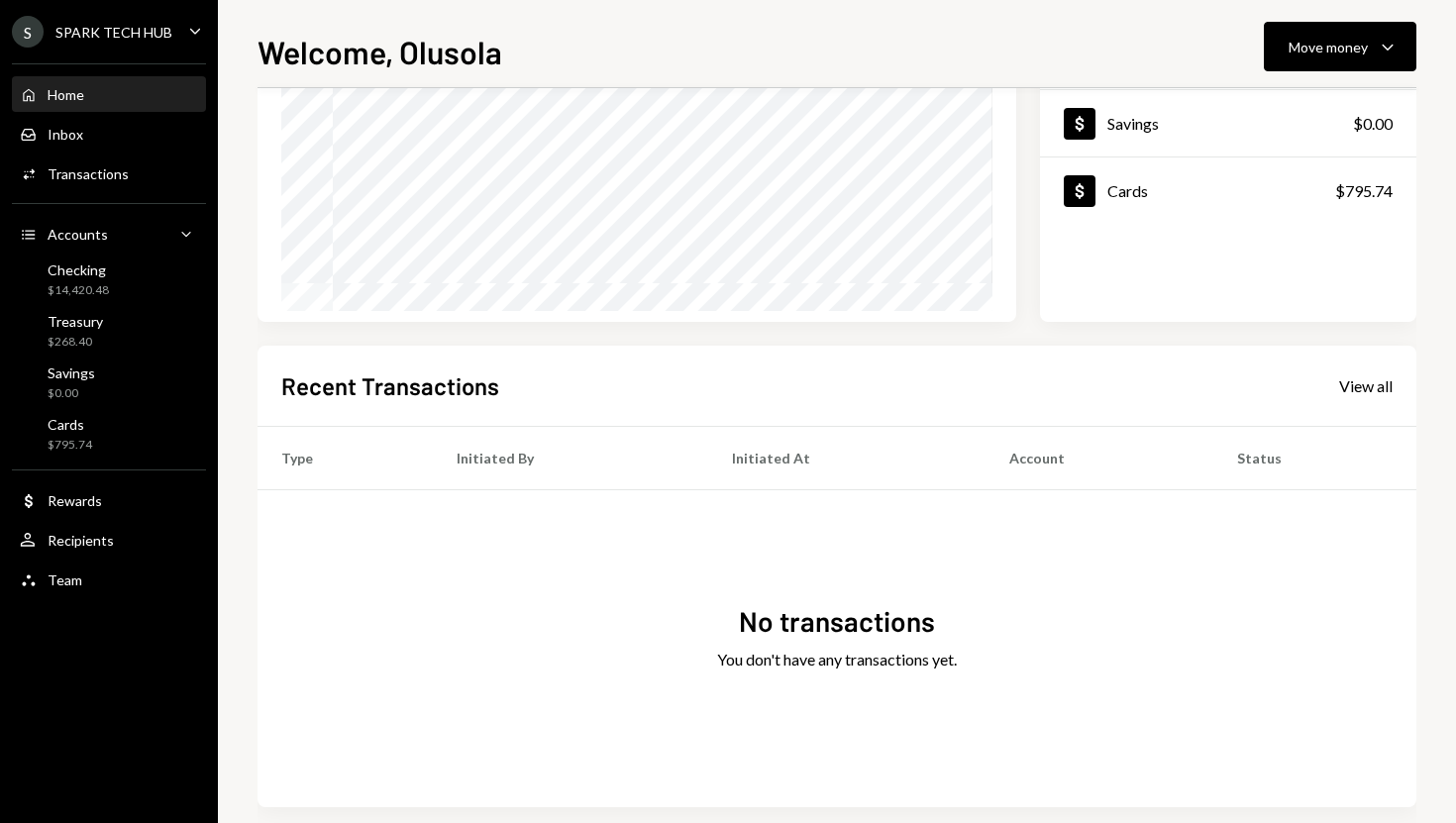 scroll, scrollTop: 257, scrollLeft: 0, axis: vertical 